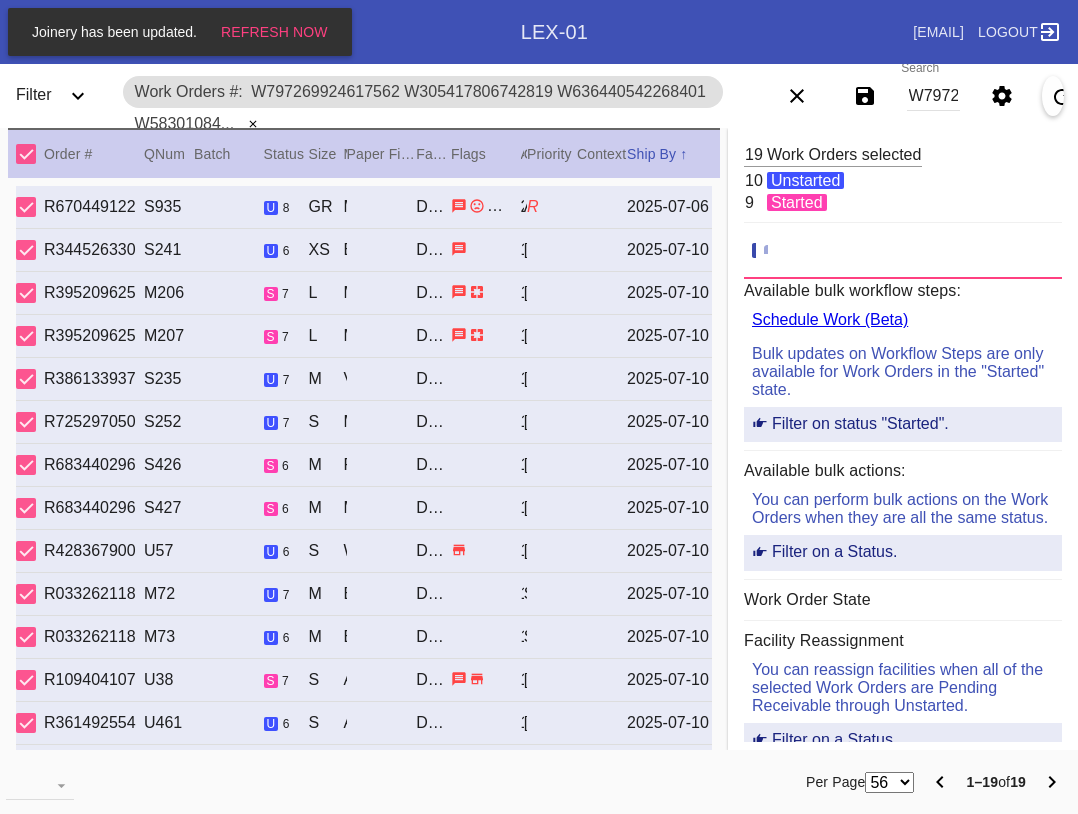 scroll, scrollTop: 0, scrollLeft: 0, axis: both 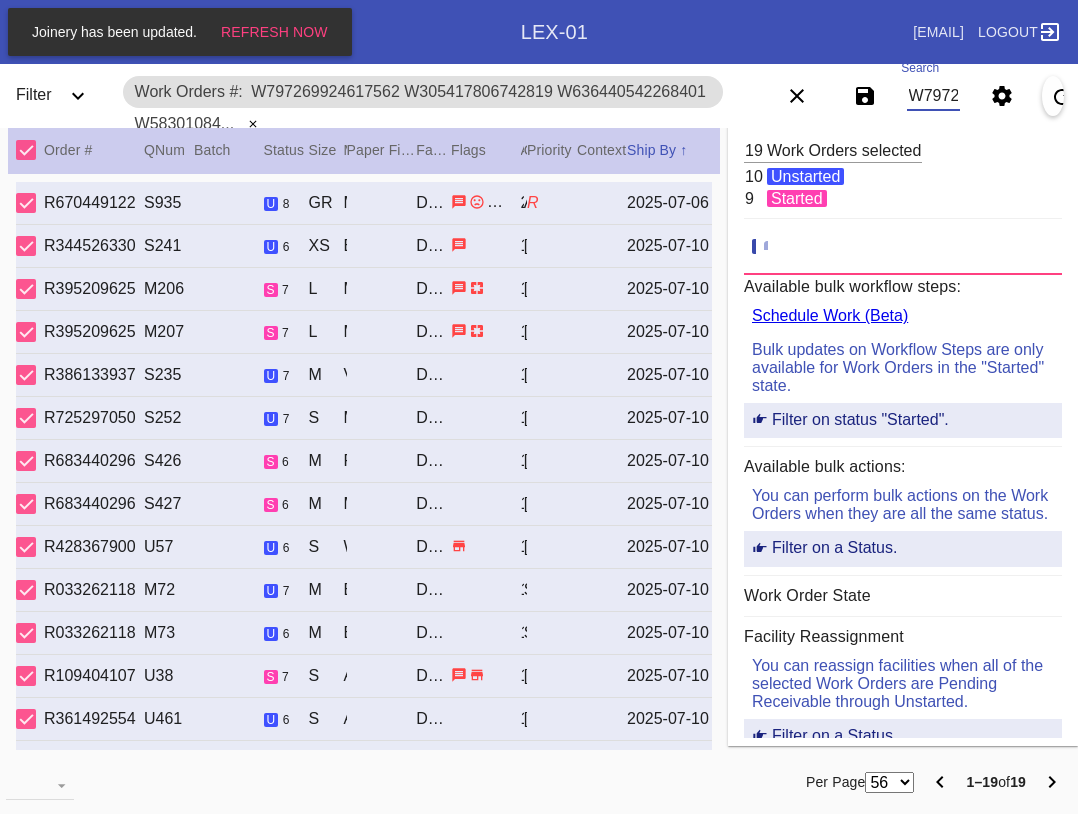 click on "W797269924617562 W305417806742819 W636440542268401 W583010848462237 W189514031171908 W816729452628133 W700418491265007 W887733440071977 W287823613723480 W616588302413646 W361299132543187 W154389426712567 W538851506948682 W900178751329710 W931542319444696 W421093932183419 W392781457216089 W925663286395271 W829634428301617" at bounding box center (933, 96) 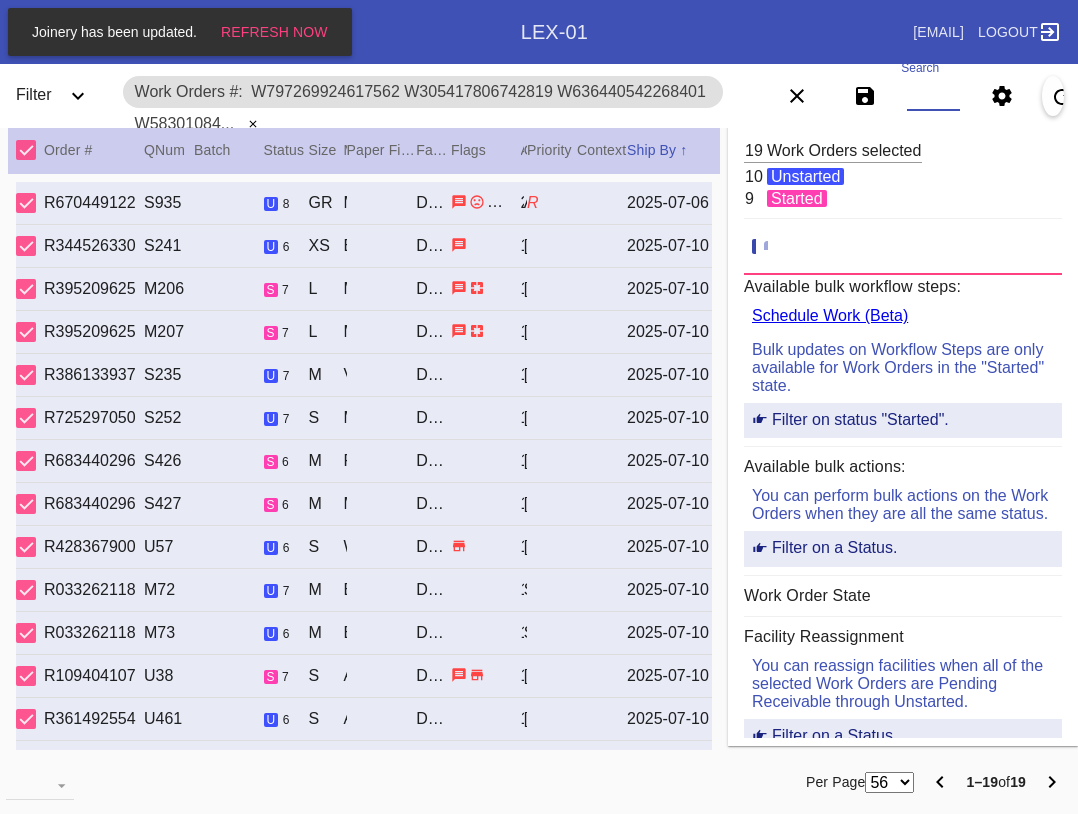 paste on "W421093932183419" 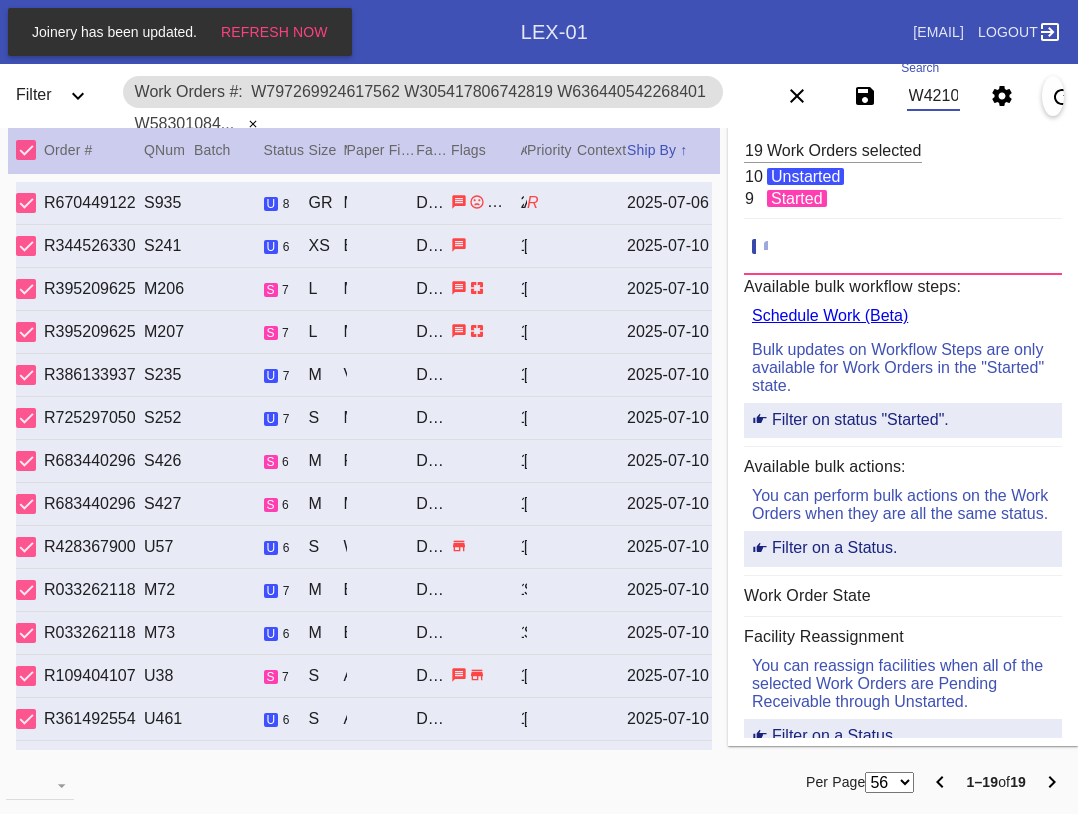 scroll, scrollTop: 0, scrollLeft: 99, axis: horizontal 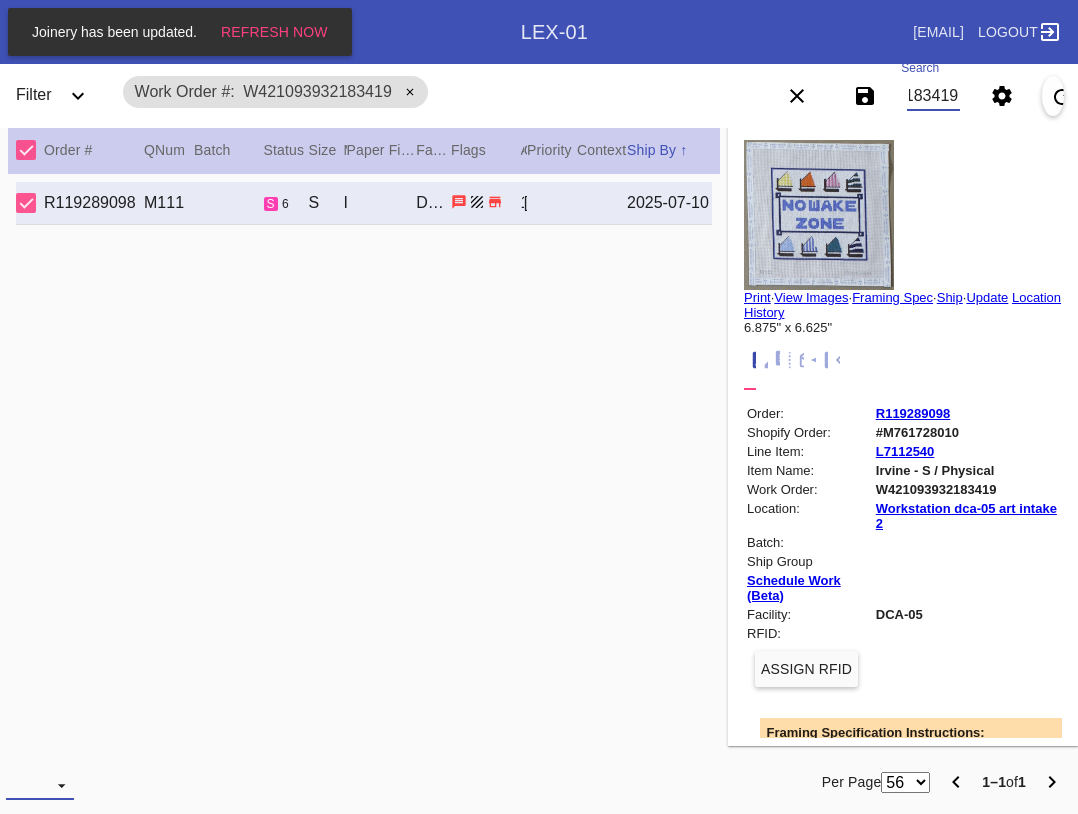 click at bounding box center (40, 785) 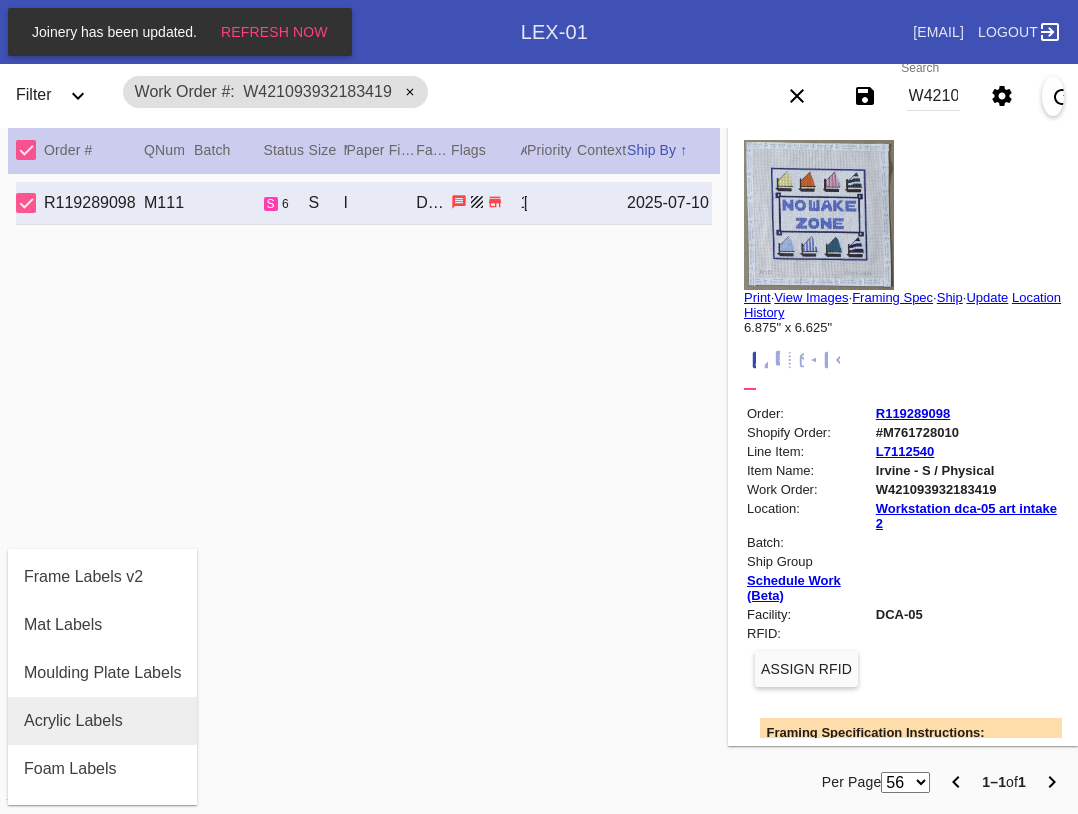 scroll, scrollTop: 200, scrollLeft: 0, axis: vertical 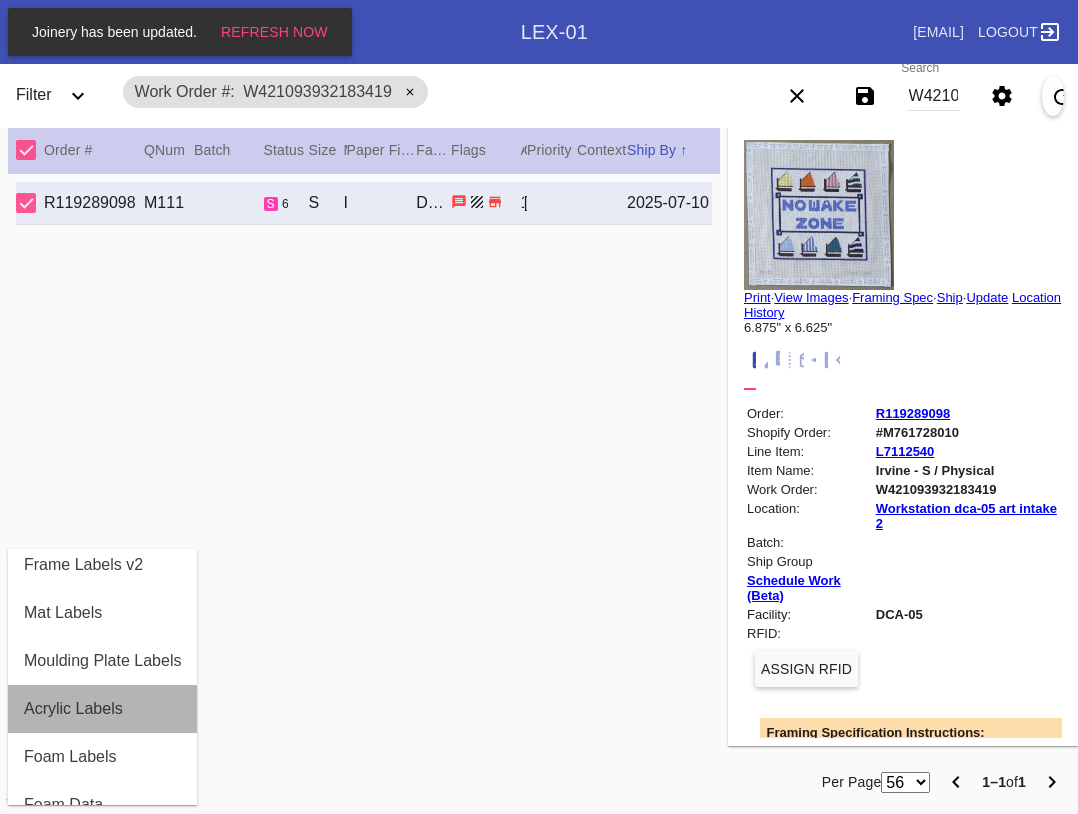 click on "Acrylic Labels" at bounding box center [102, 709] 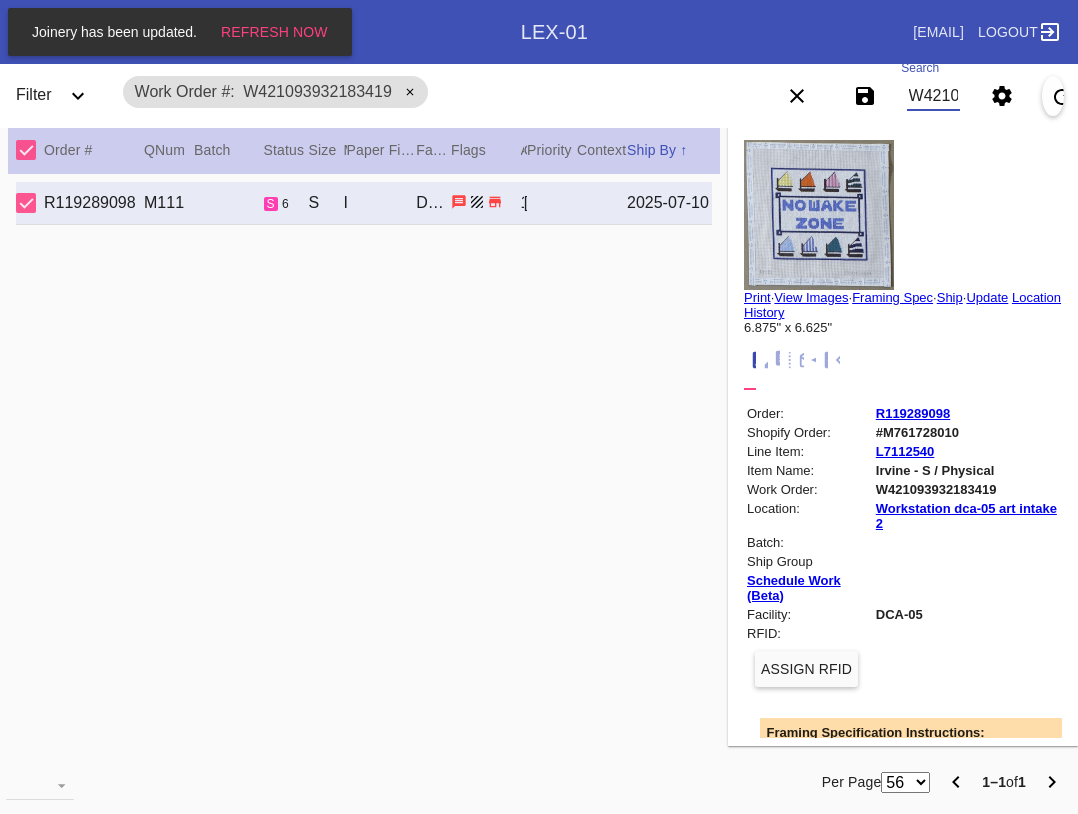 click on "W421093932183419" at bounding box center (933, 96) 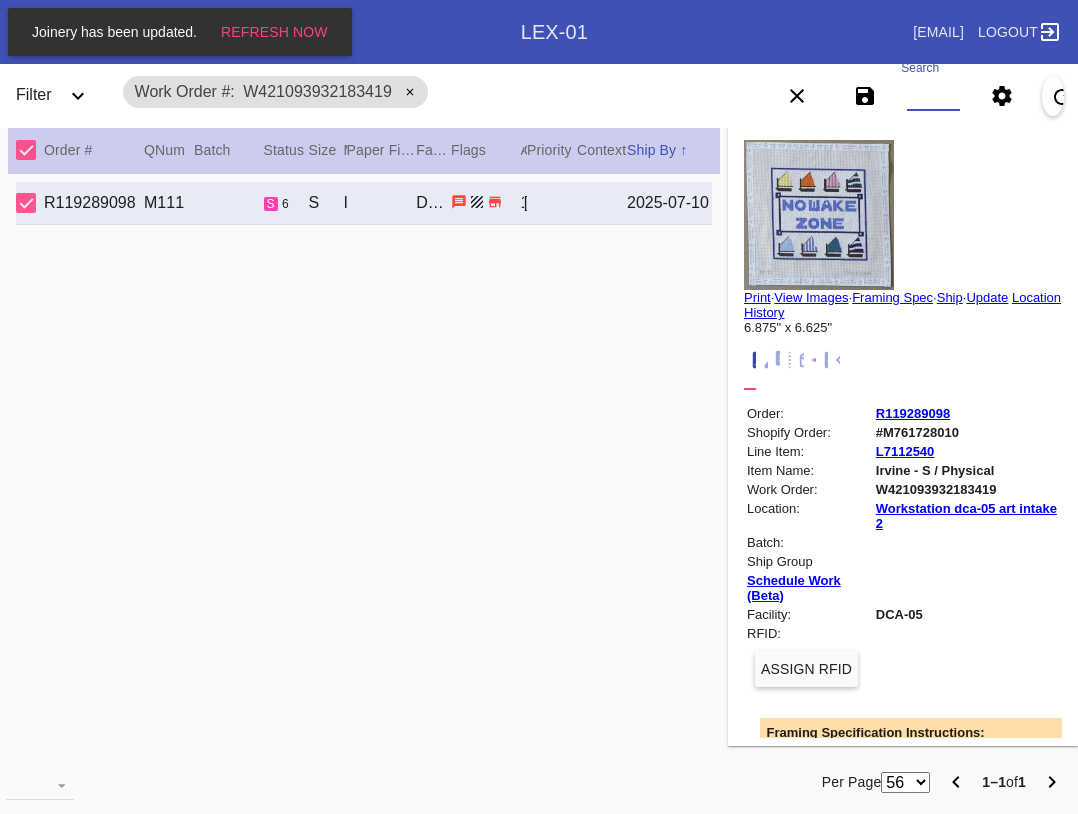 paste on "W433617933082030 W471221441684523 W339624900662341 W720371642622569 W232646953819722 W813736966993575 W659624463310879 W477899819117728 W575952429580160 W720129349607847 W108735835289961 W366411635646095 W658089835709381 W292732277340672 W691615089985618 W301805151760556 W550441522877856 W365727667720576 W723556297536382 W309215110746199" 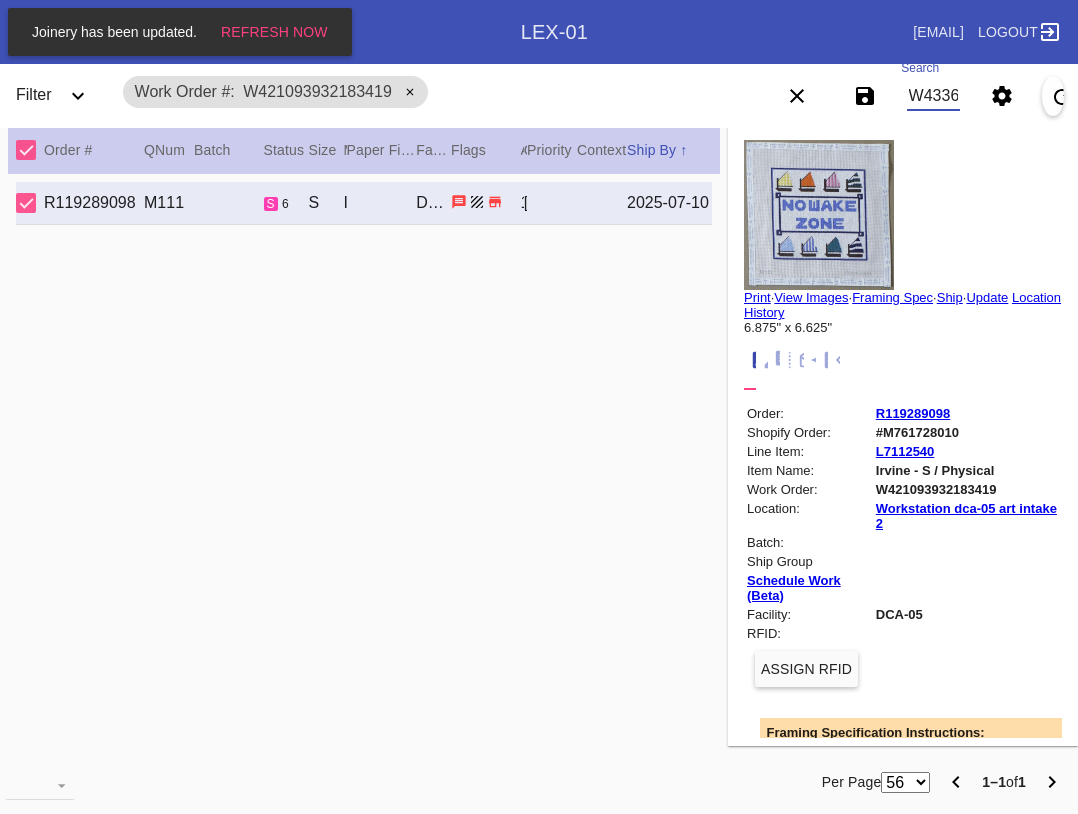 scroll, scrollTop: 0, scrollLeft: 3003, axis: horizontal 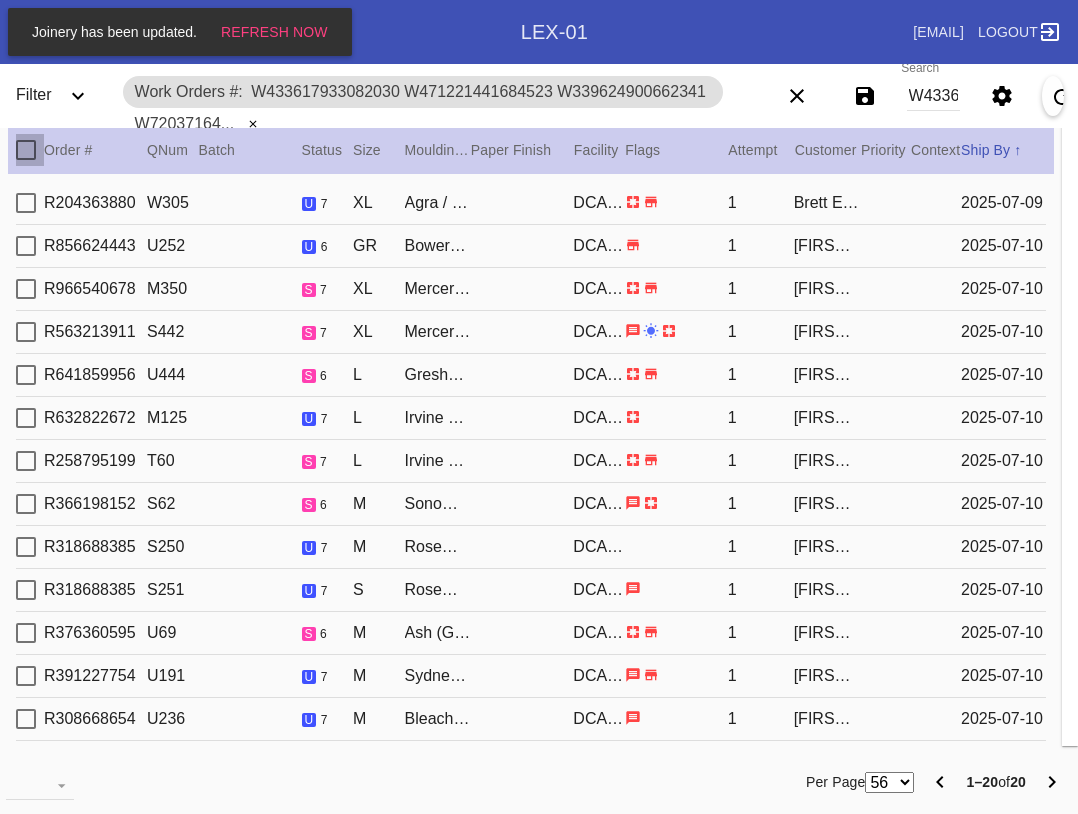 click at bounding box center [26, 150] 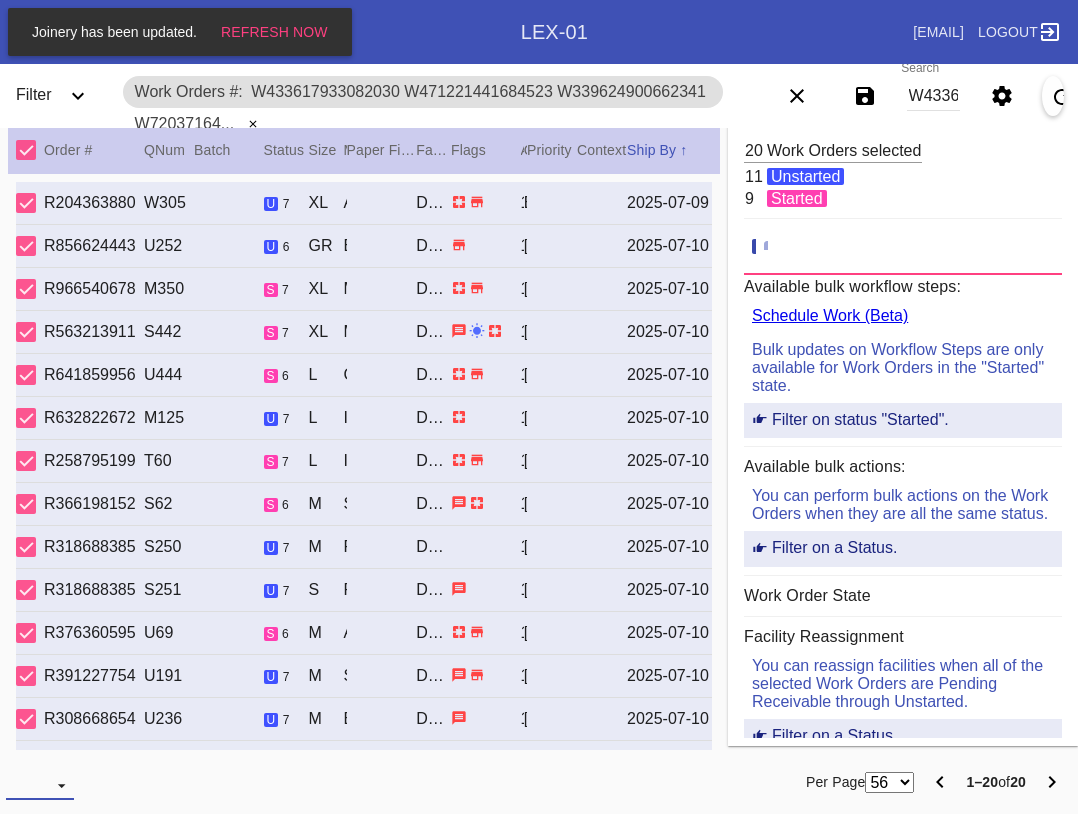 drag, startPoint x: 53, startPoint y: 775, endPoint x: 43, endPoint y: 772, distance: 10.440307 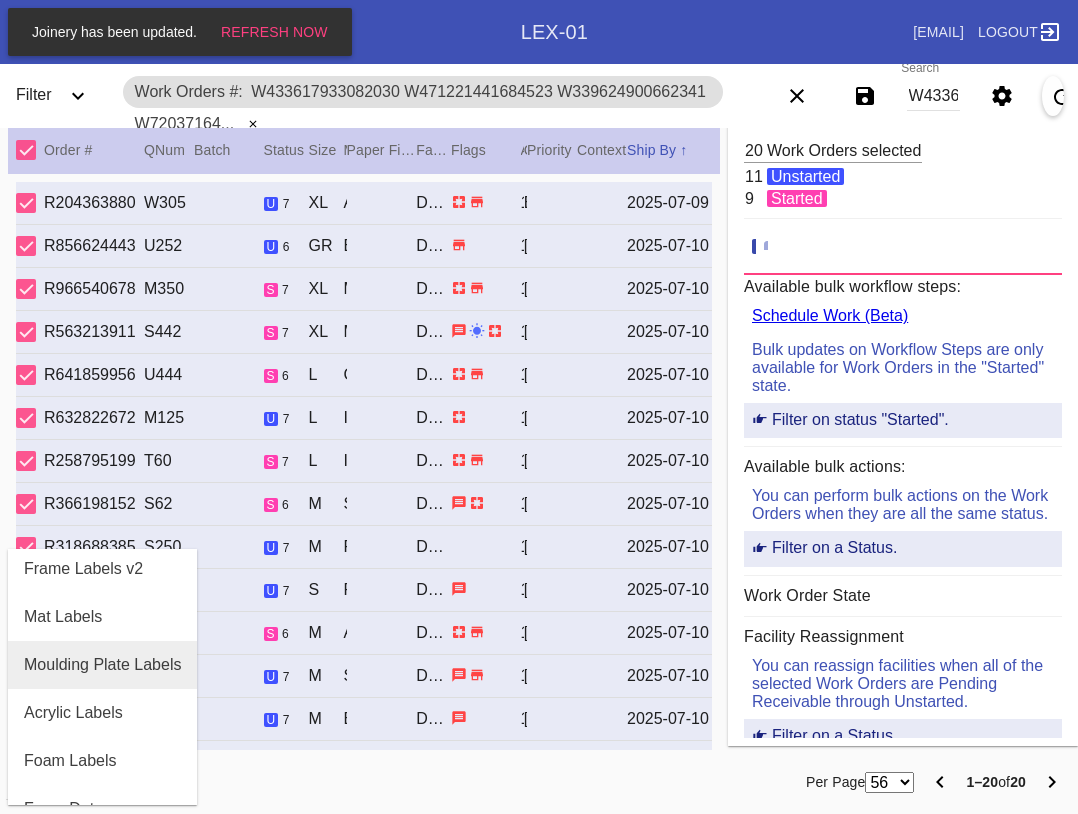 scroll, scrollTop: 200, scrollLeft: 0, axis: vertical 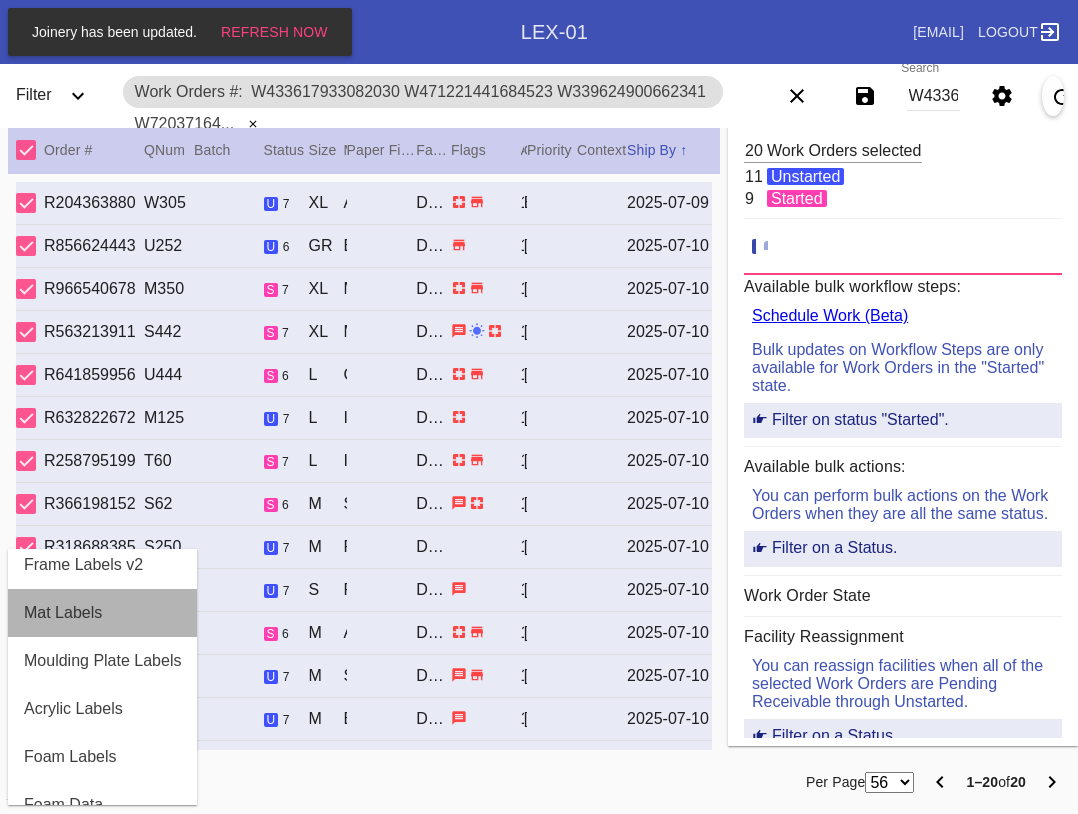 click on "Mat Labels" at bounding box center [102, 613] 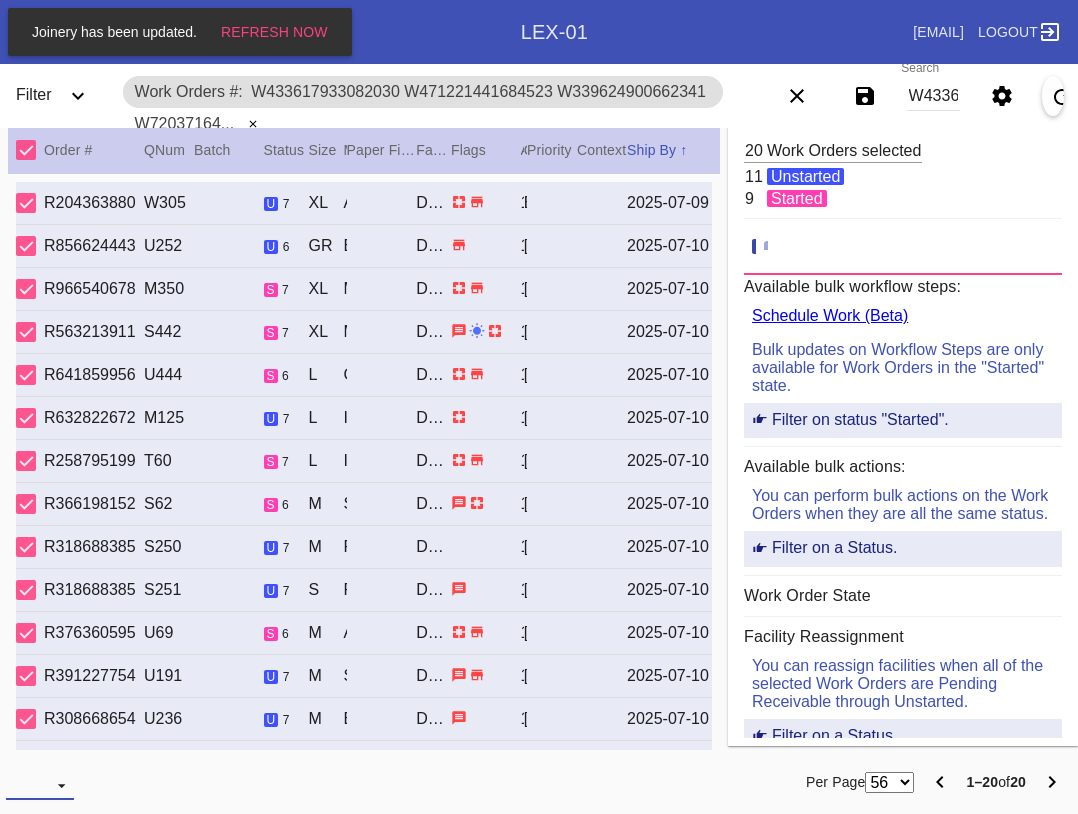 click at bounding box center [40, 785] 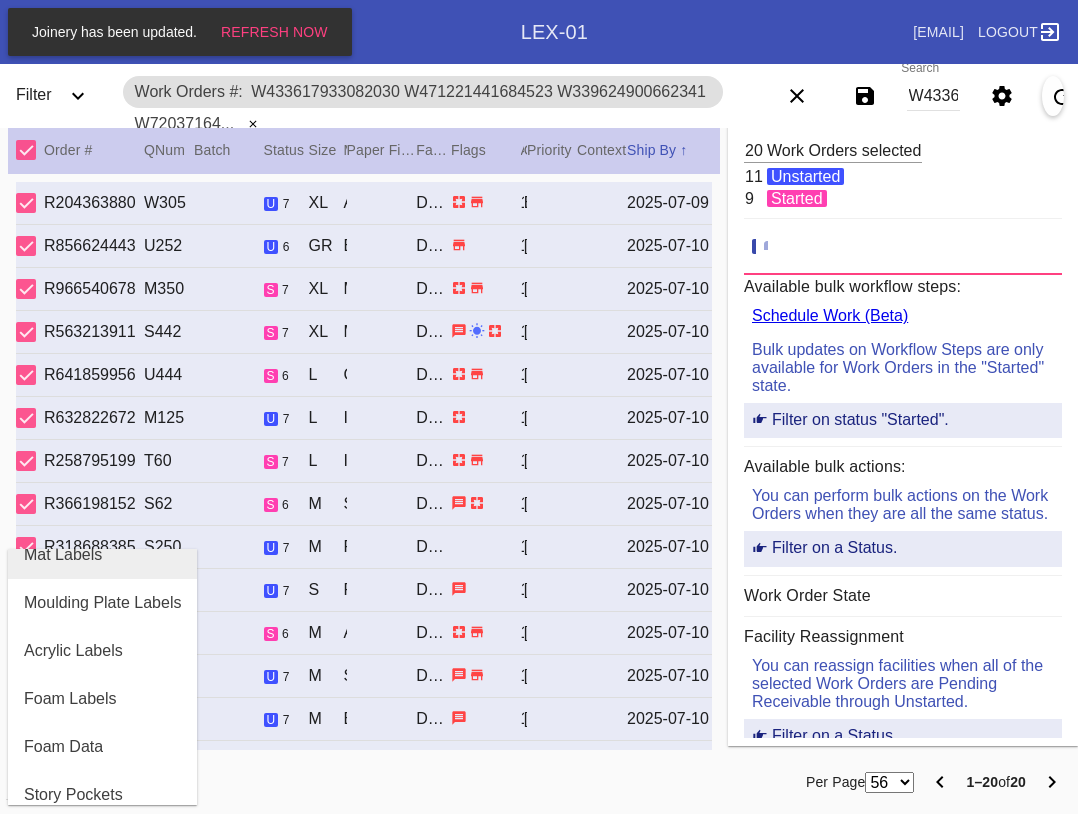 scroll, scrollTop: 464, scrollLeft: 0, axis: vertical 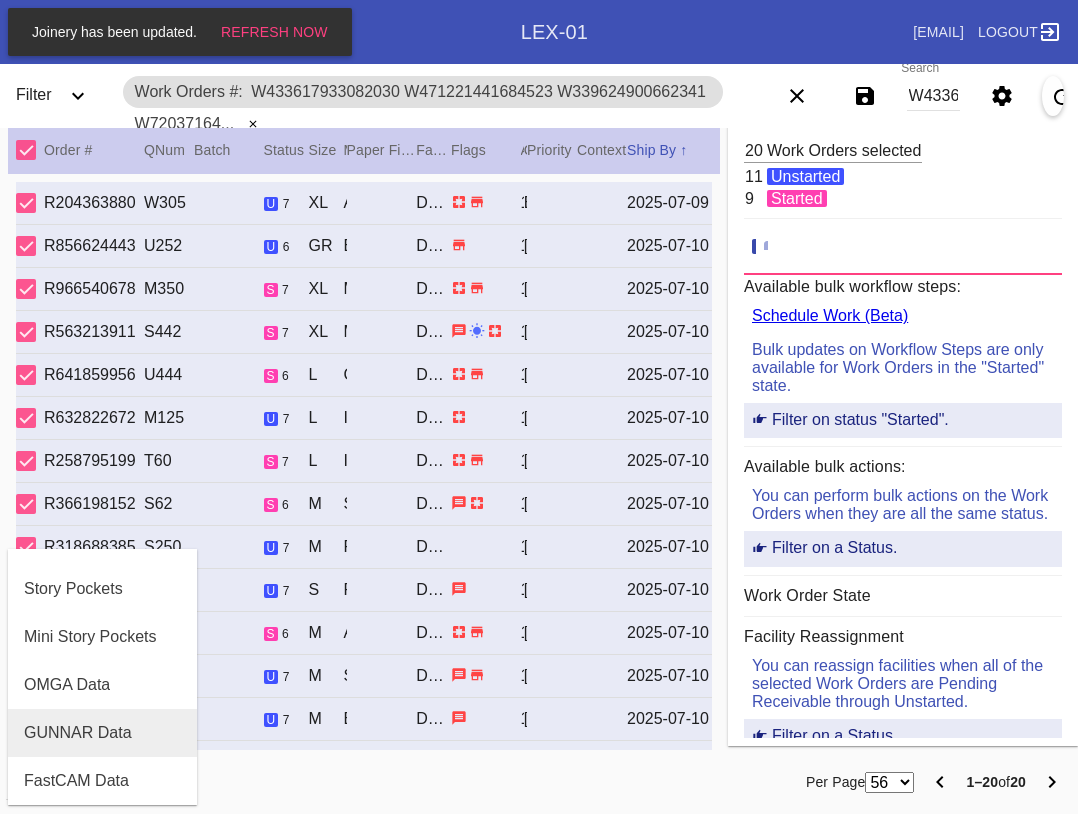 click on "GUNNAR Data" at bounding box center [102, 733] 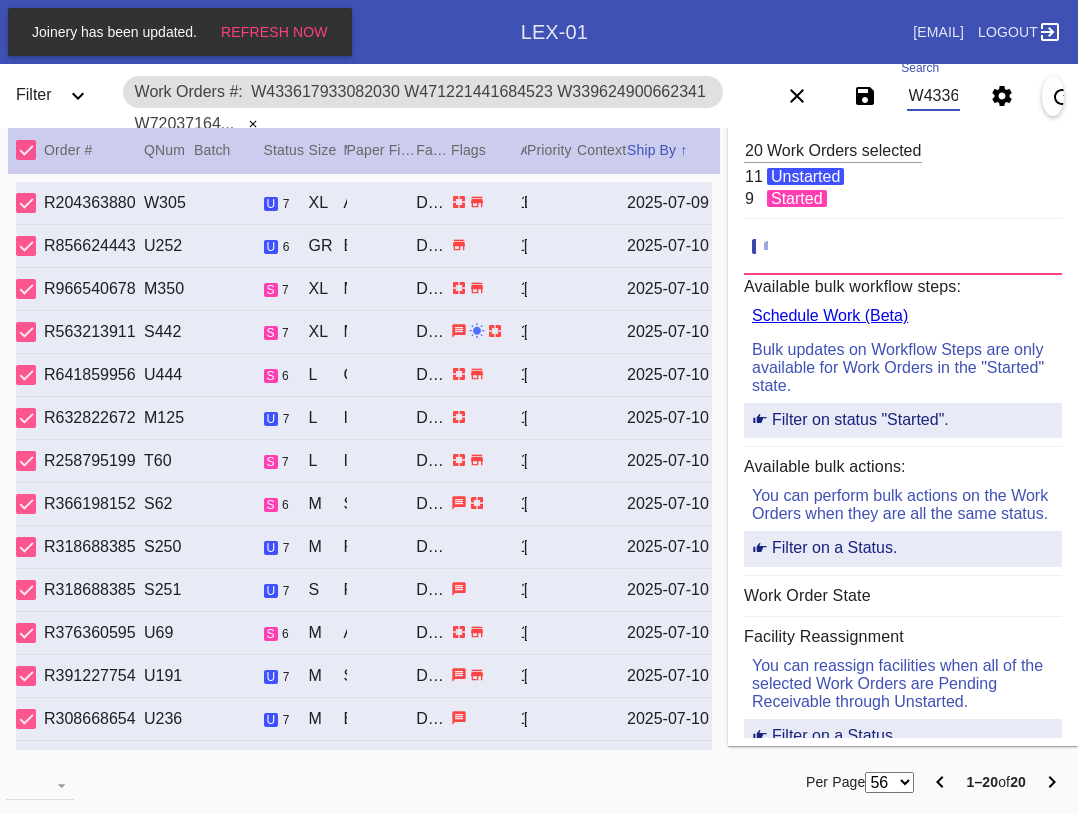 click on "W433617933082030 W471221441684523 W339624900662341 W720371642622569 W232646953819722 W813736966993575 W659624463310879 W477899819117728 W575952429580160 W720129349607847 W108735835289961 W366411635646095 W658089835709381 W292732277340672 W691615089985618 W301805151760556 W550441522877856 W365727667720576 W723556297536382 W309215110746199" at bounding box center [933, 96] 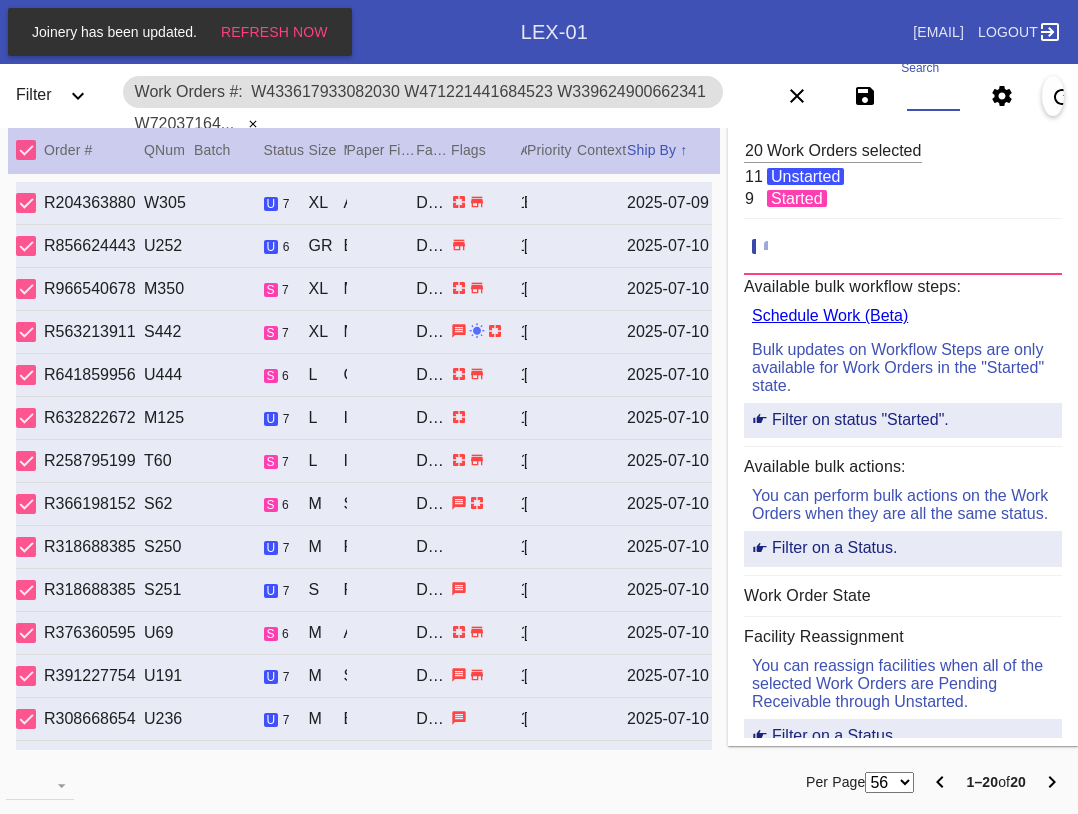 paste on "W785003919350729 W129849613945142 W437244854415276 W715254262074026 W550441522877856" 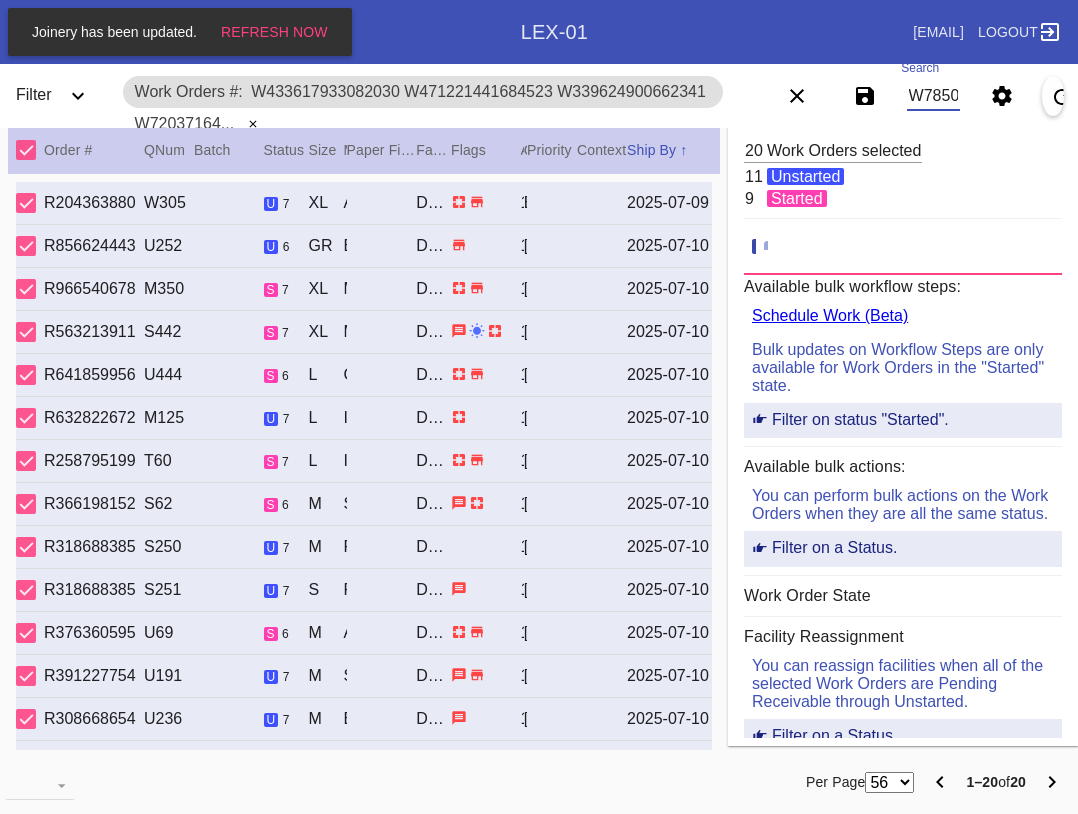 scroll, scrollTop: 0, scrollLeft: 711, axis: horizontal 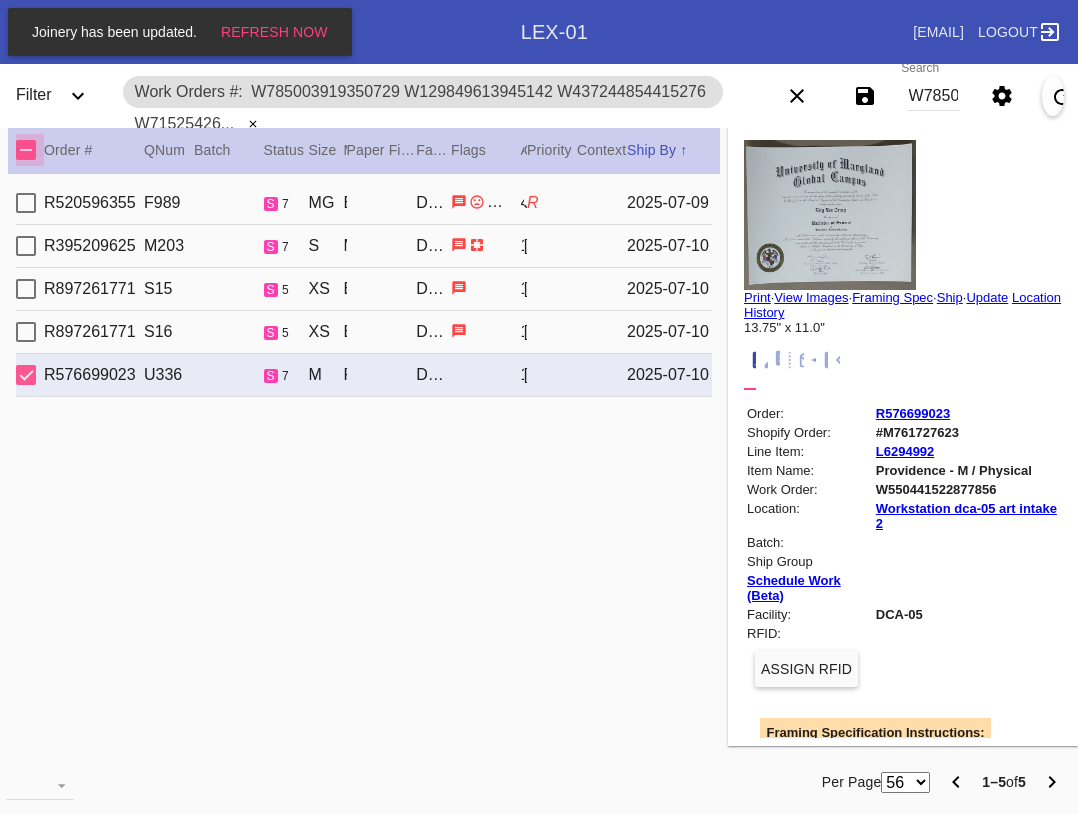 click at bounding box center (26, 150) 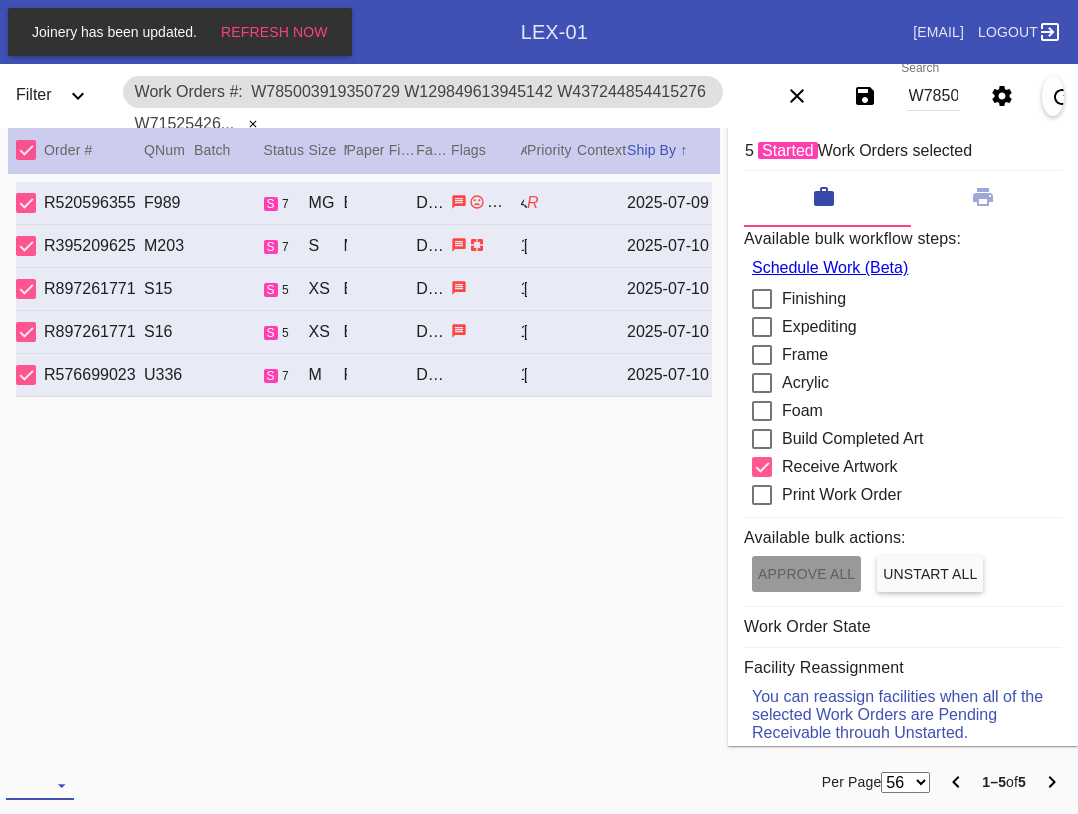 click at bounding box center (40, 785) 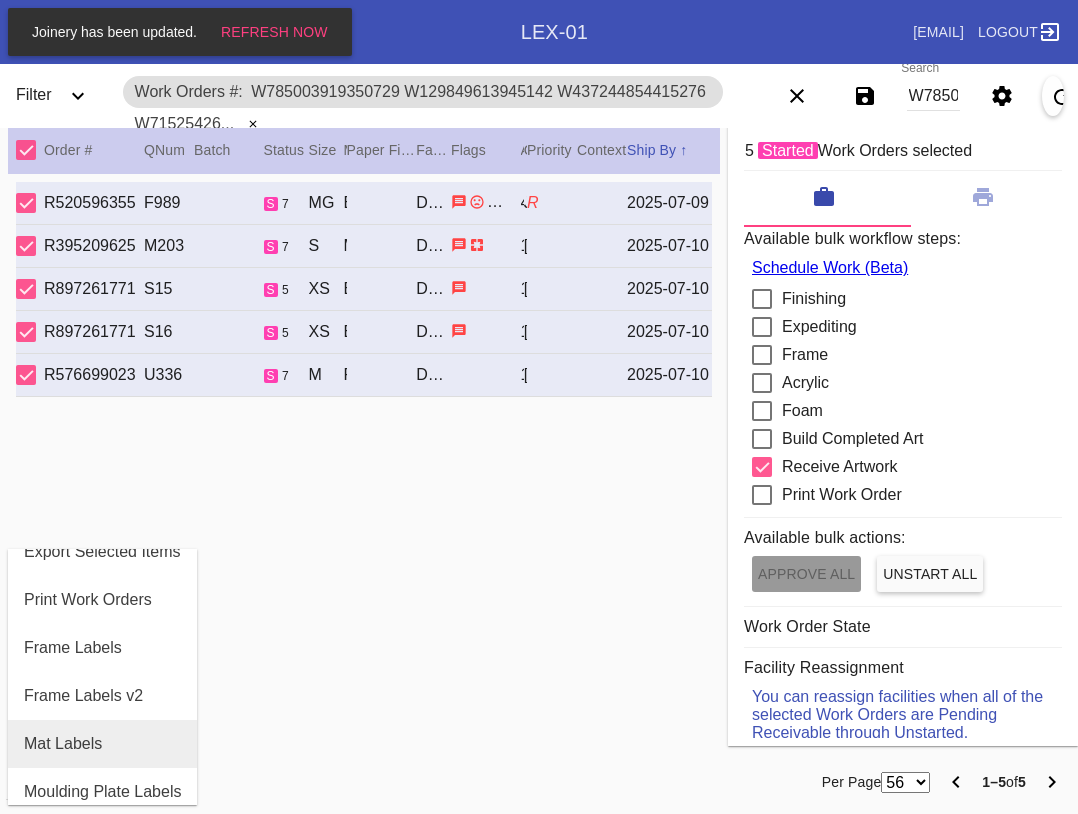 scroll, scrollTop: 100, scrollLeft: 0, axis: vertical 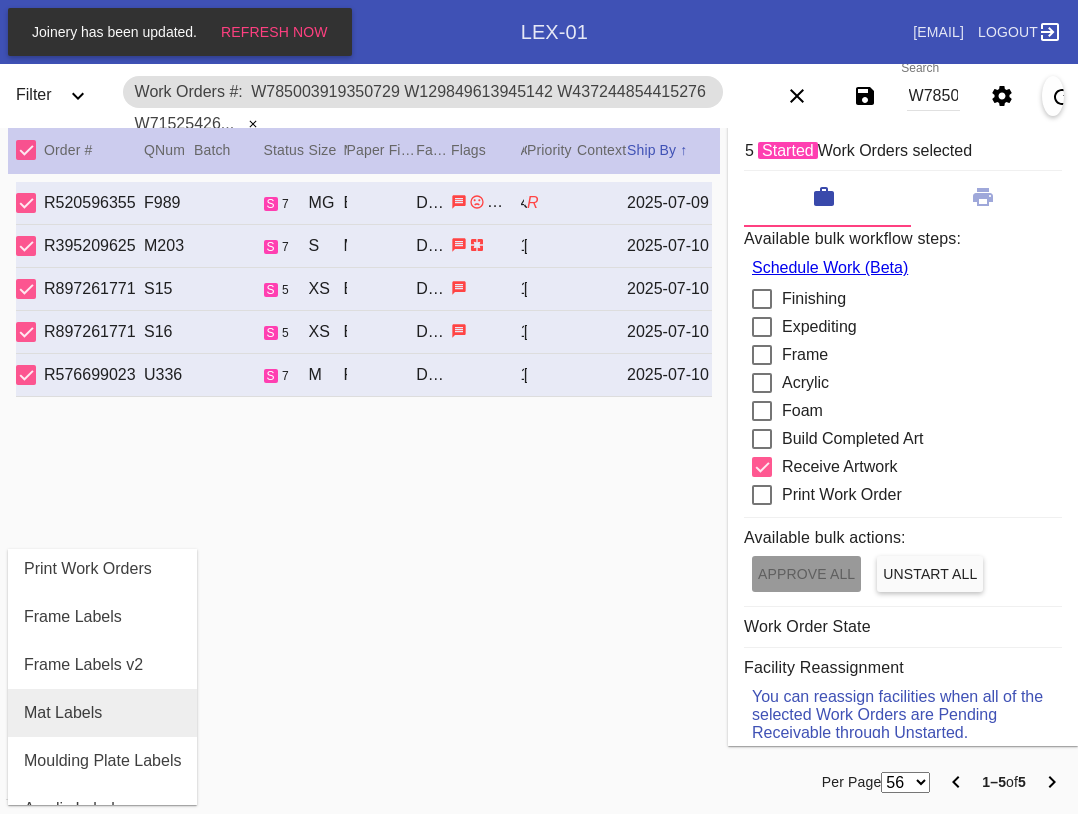 click on "Mat Labels" at bounding box center (102, 713) 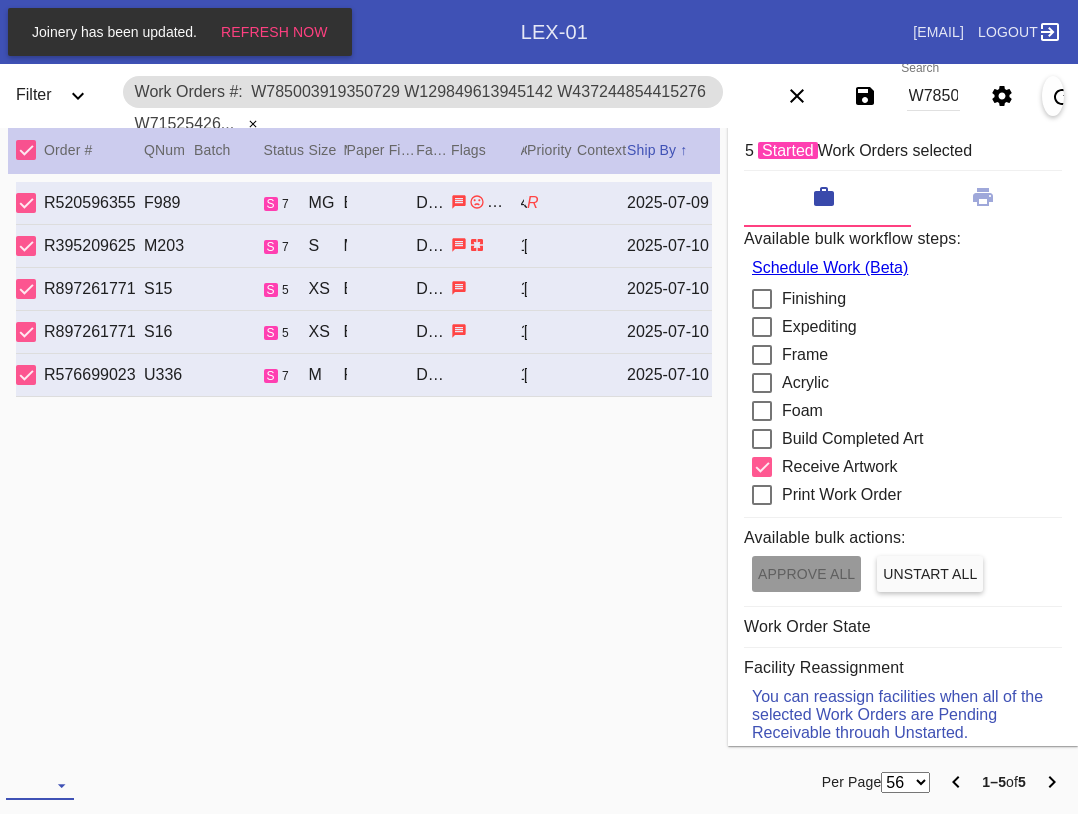 click at bounding box center (40, 785) 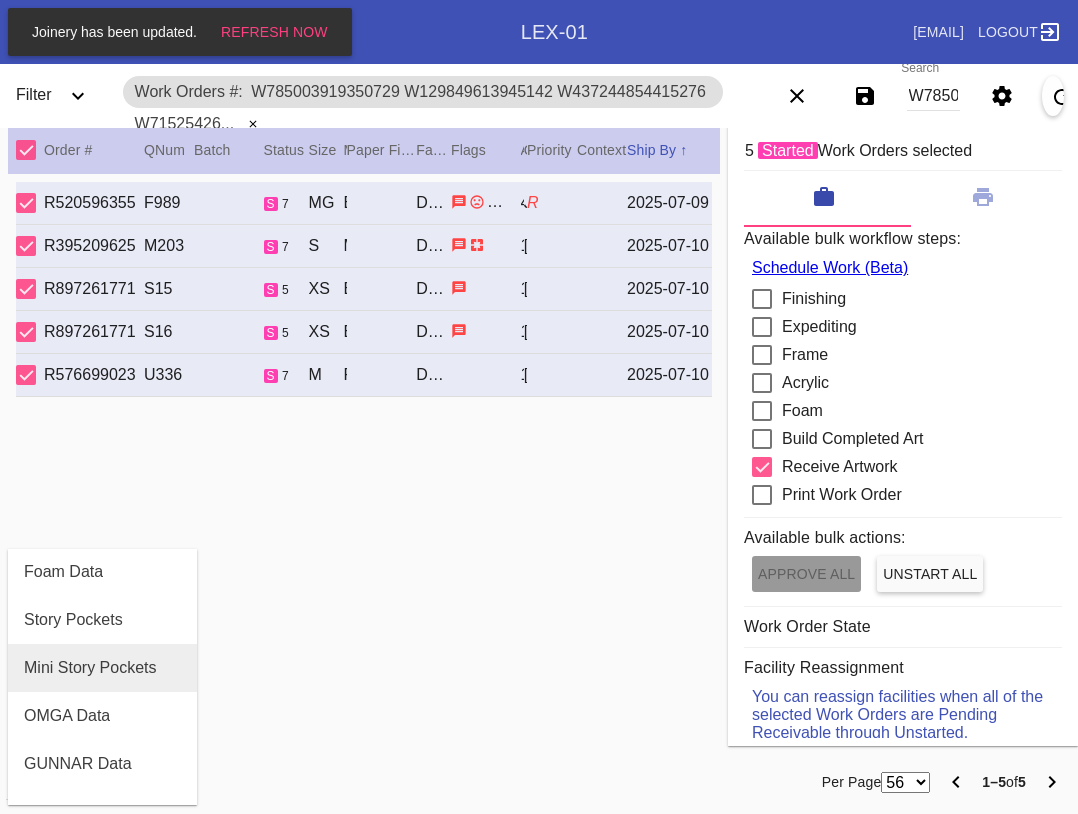 scroll, scrollTop: 464, scrollLeft: 0, axis: vertical 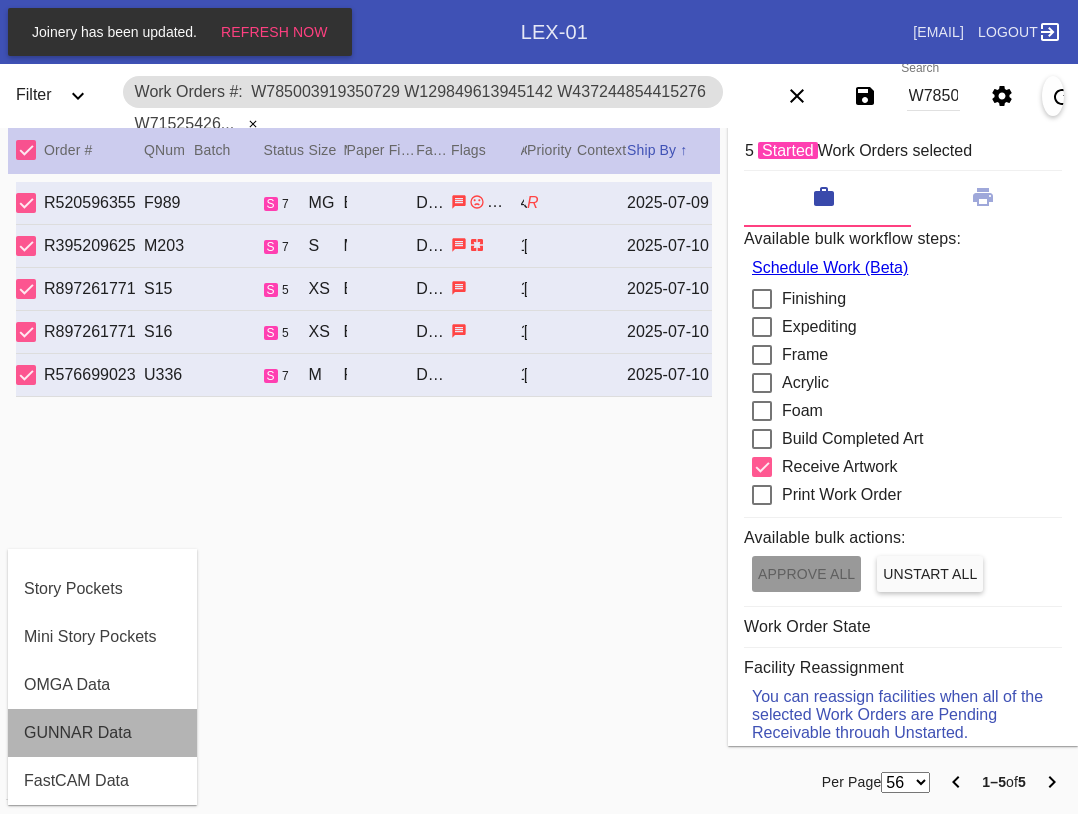 click on "GUNNAR Data" at bounding box center (78, 733) 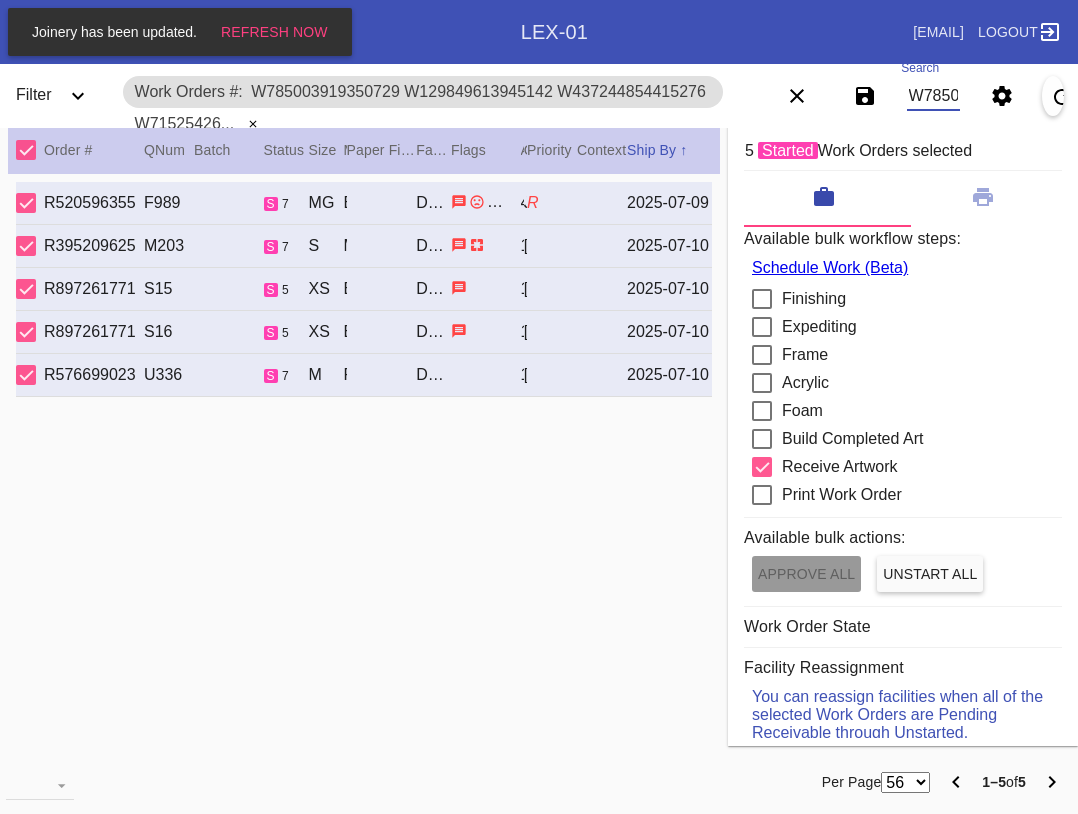 click on "W785003919350729 W129849613945142 W437244854415276 W715254262074026 W550441522877856" at bounding box center [933, 96] 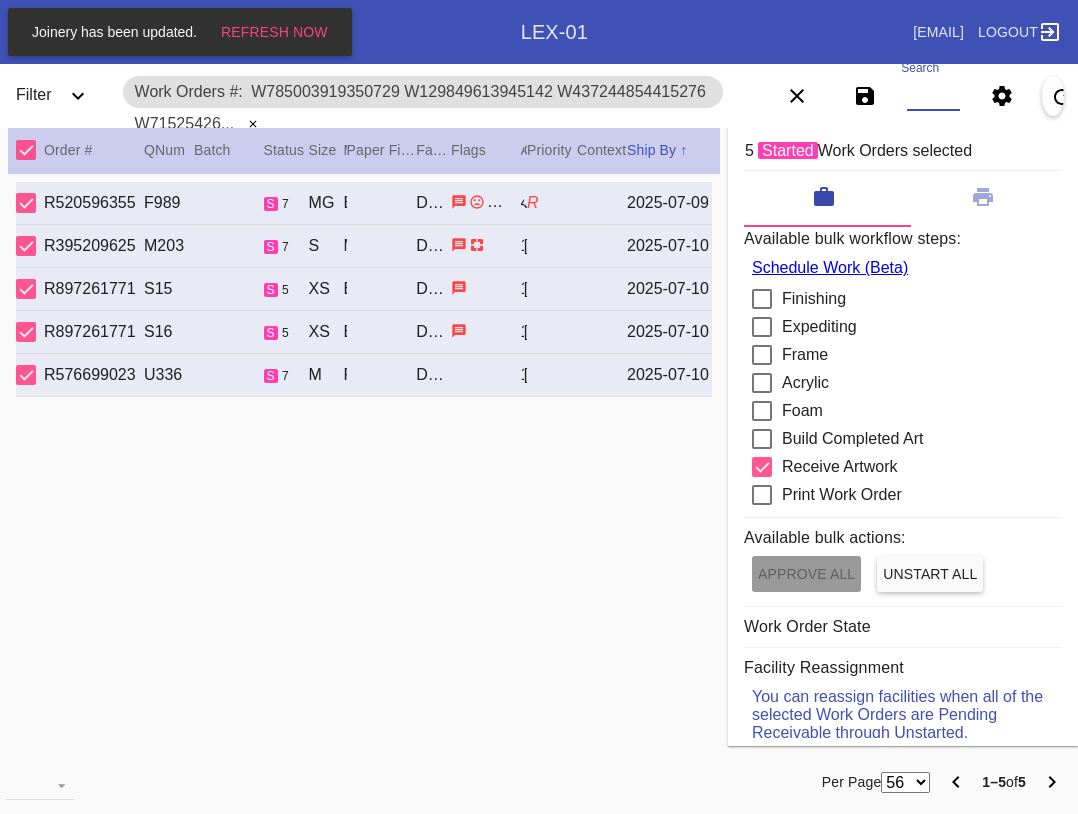 paste on "W173953945811504 W258274709752249 W604136832569529" 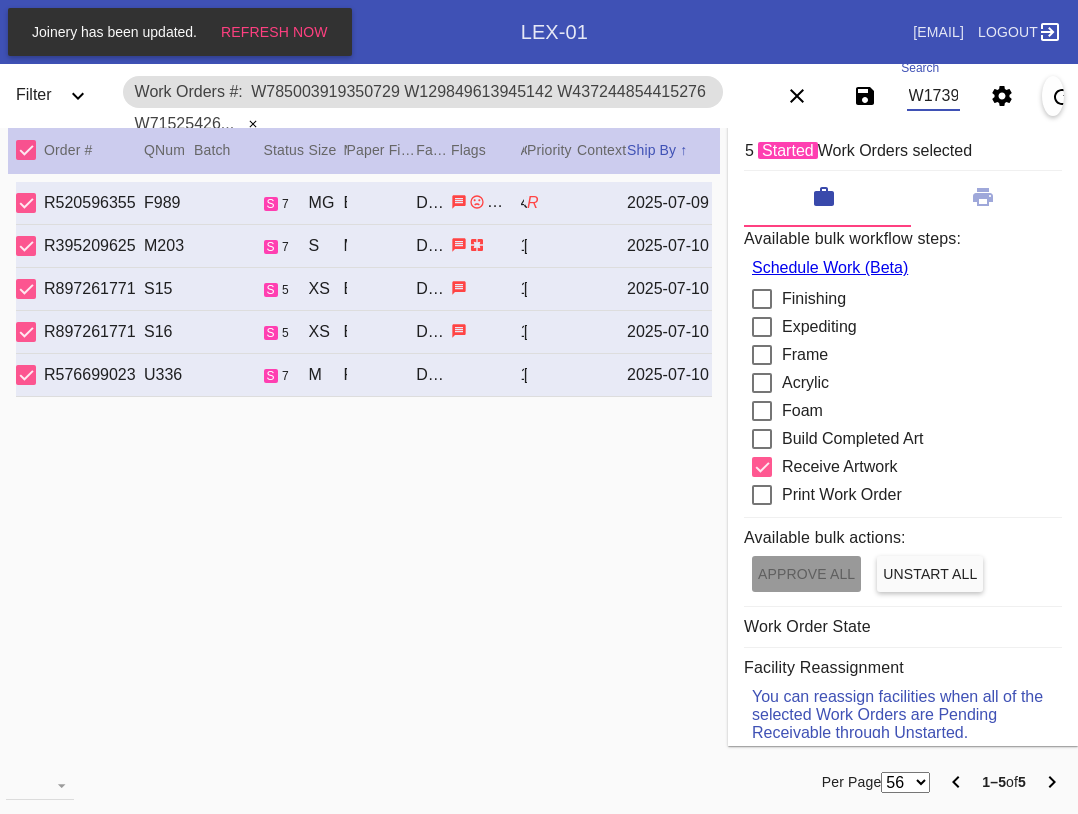 scroll, scrollTop: 0, scrollLeft: 404, axis: horizontal 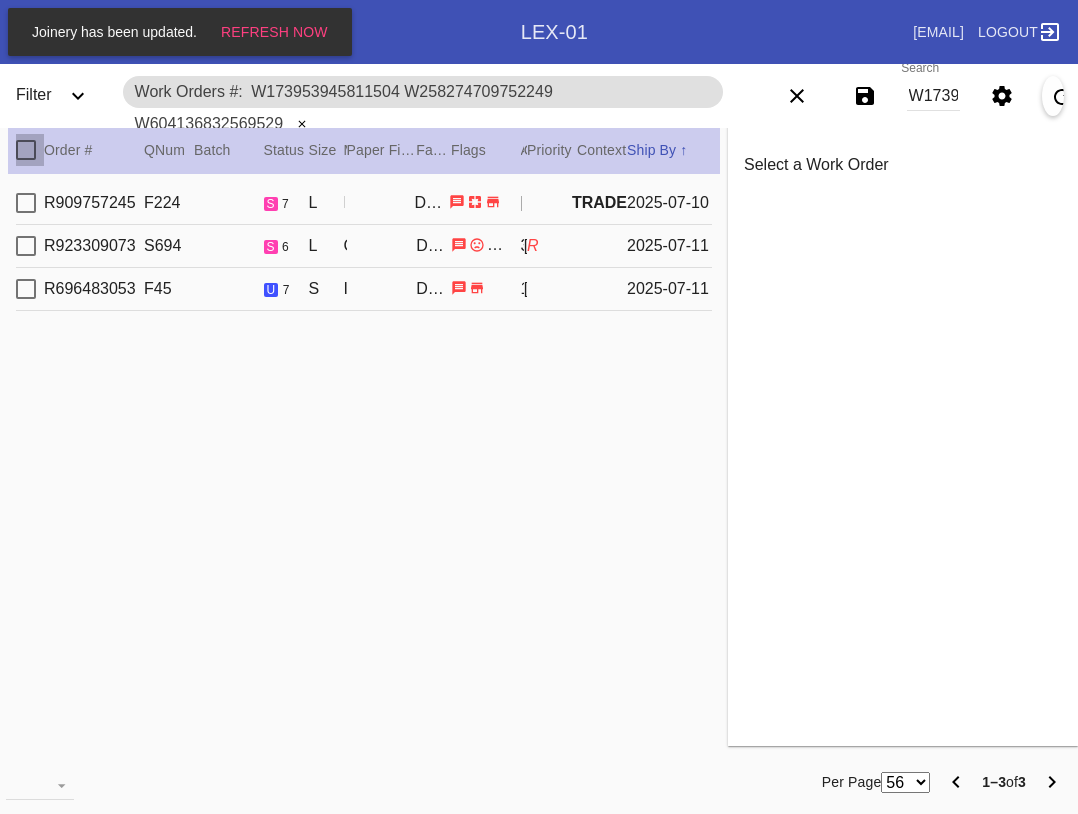 click at bounding box center [26, 150] 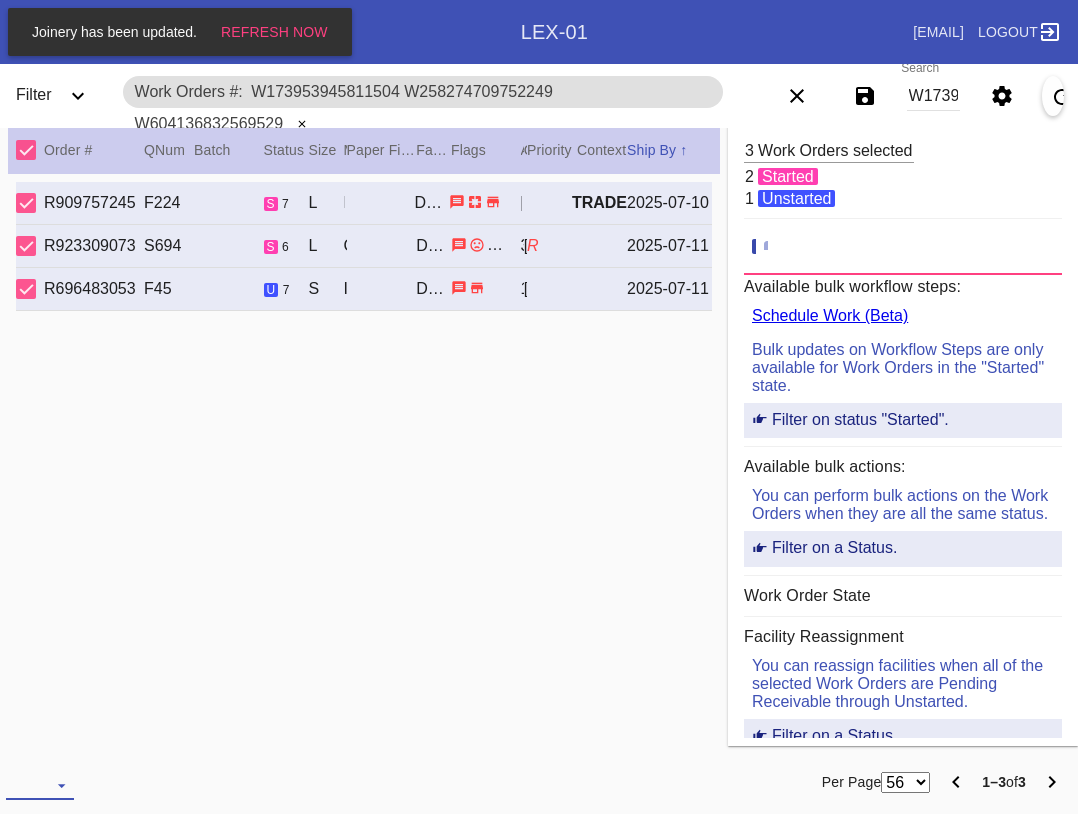 click at bounding box center [40, 785] 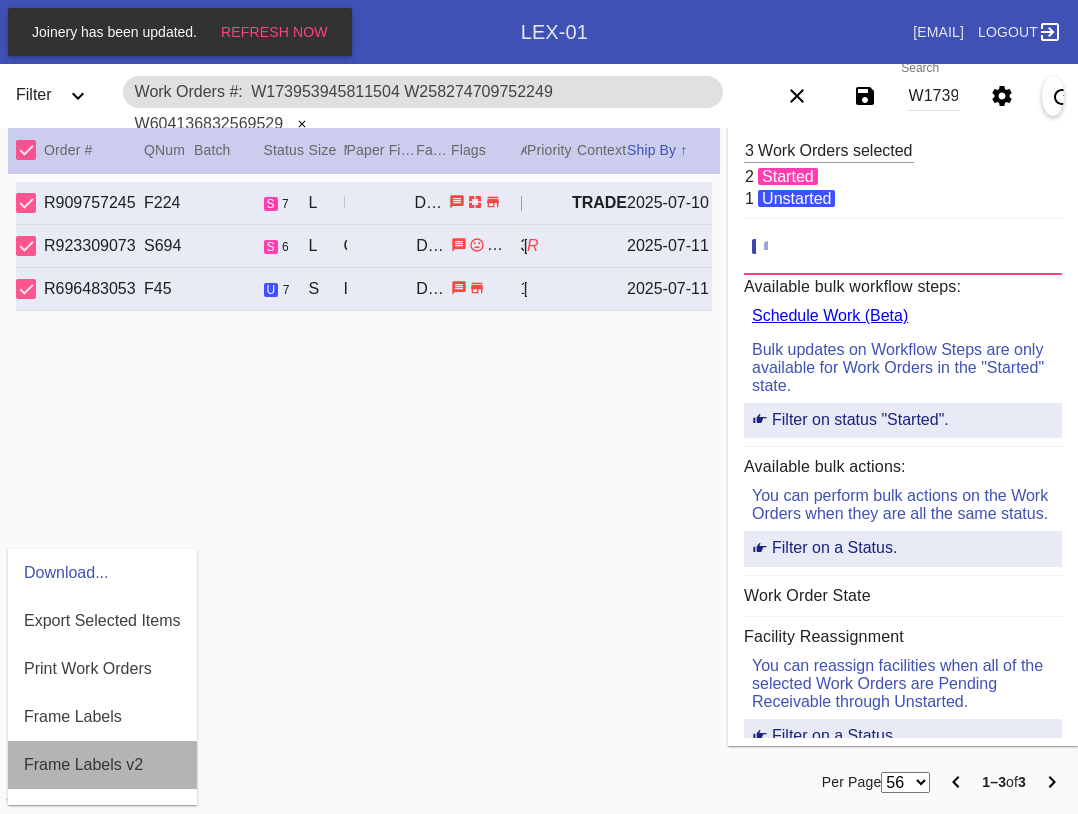 click on "Frame Labels v2" at bounding box center [102, 765] 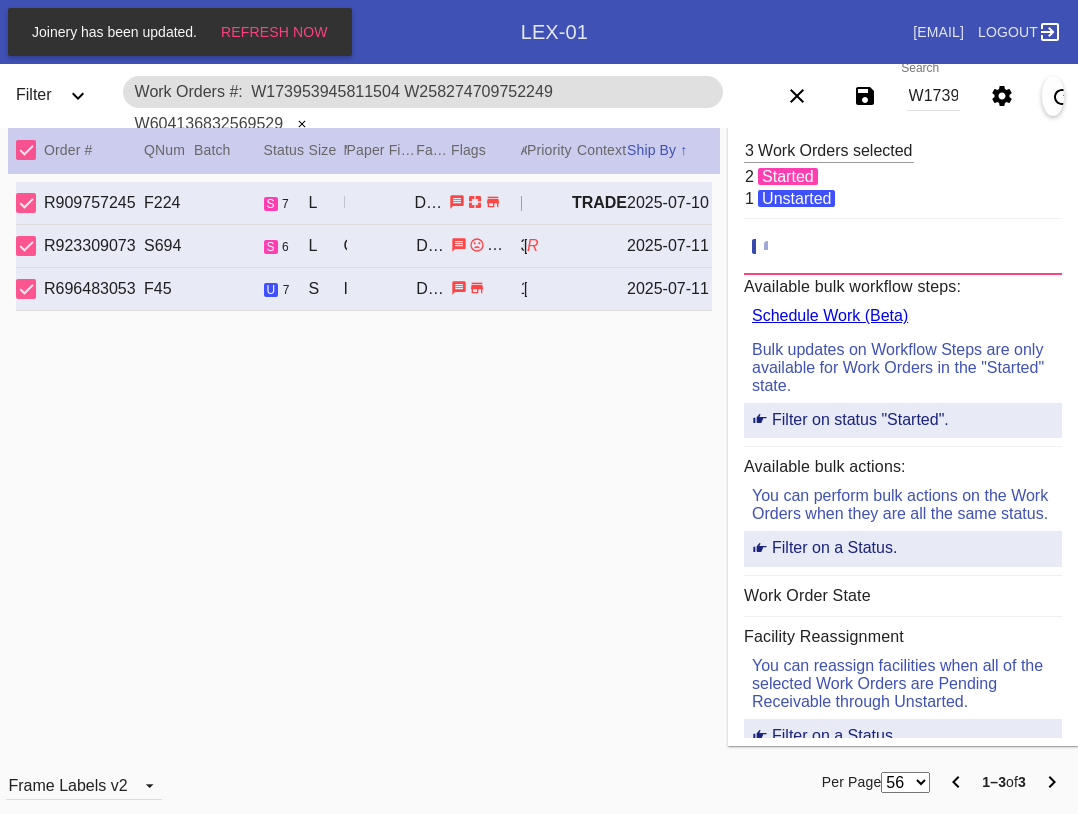 click on "Frame Labels v2" at bounding box center (161, 782) 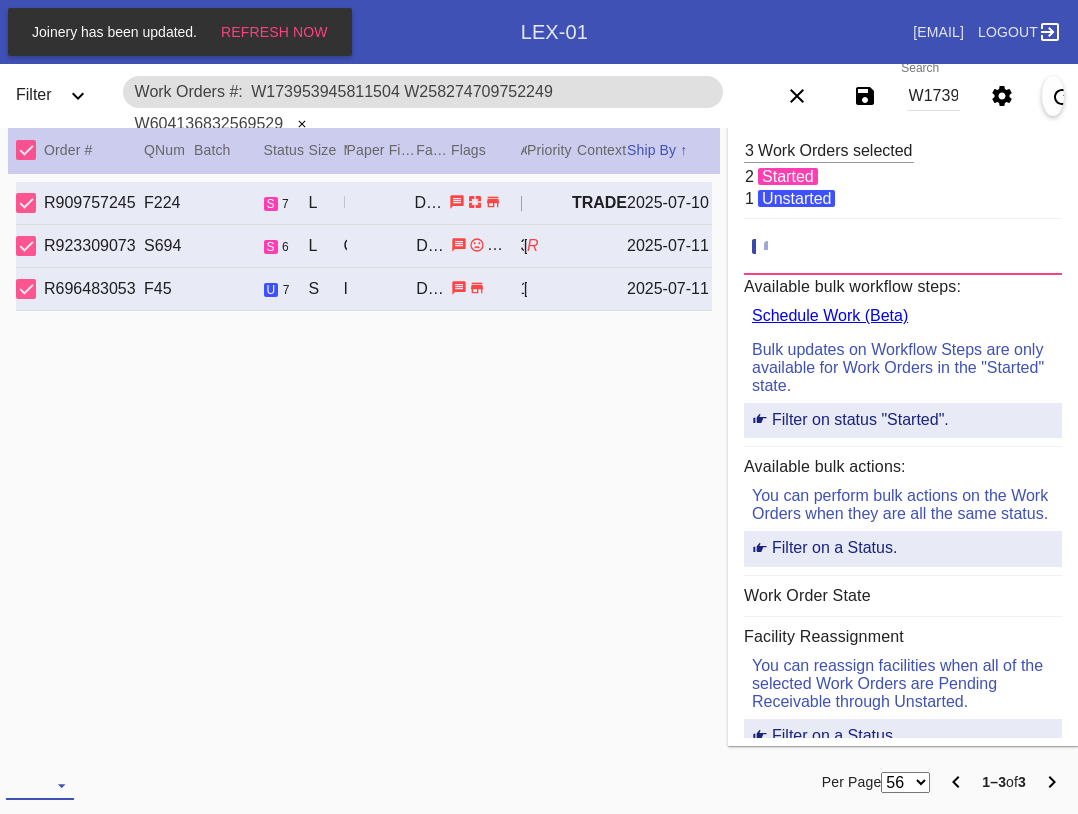 click at bounding box center [40, 785] 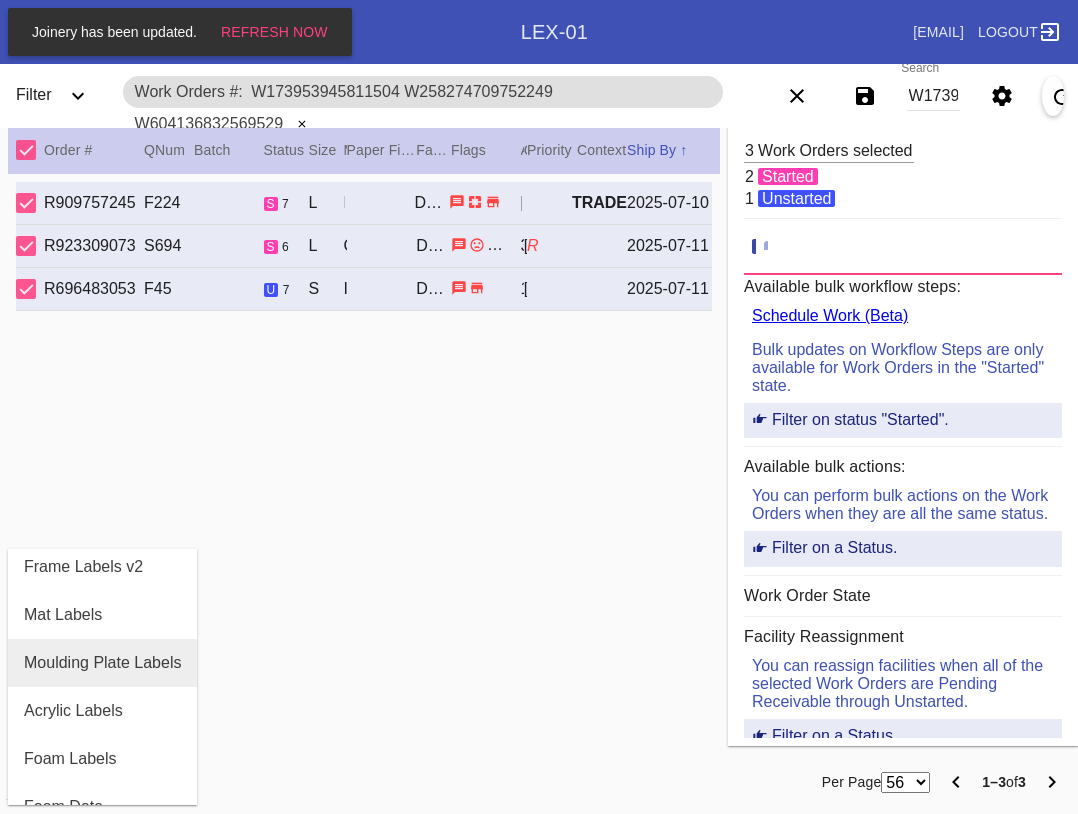scroll, scrollTop: 200, scrollLeft: 0, axis: vertical 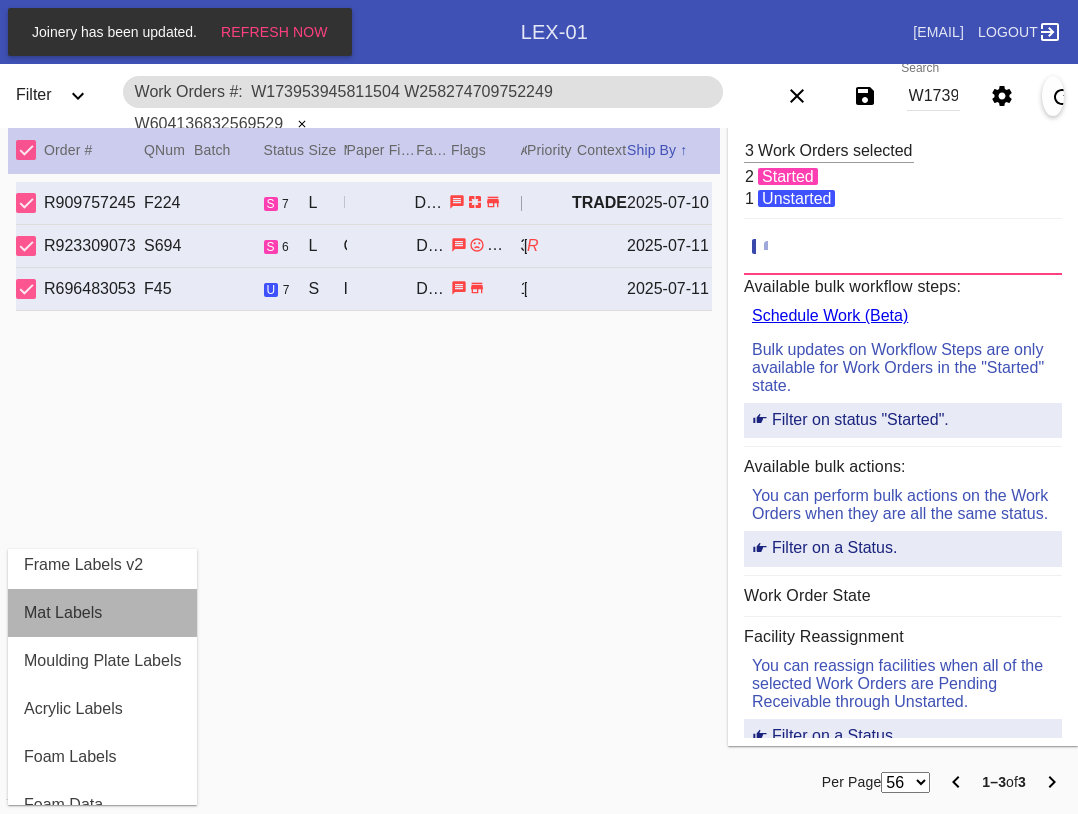 click on "Mat Labels" at bounding box center (63, 613) 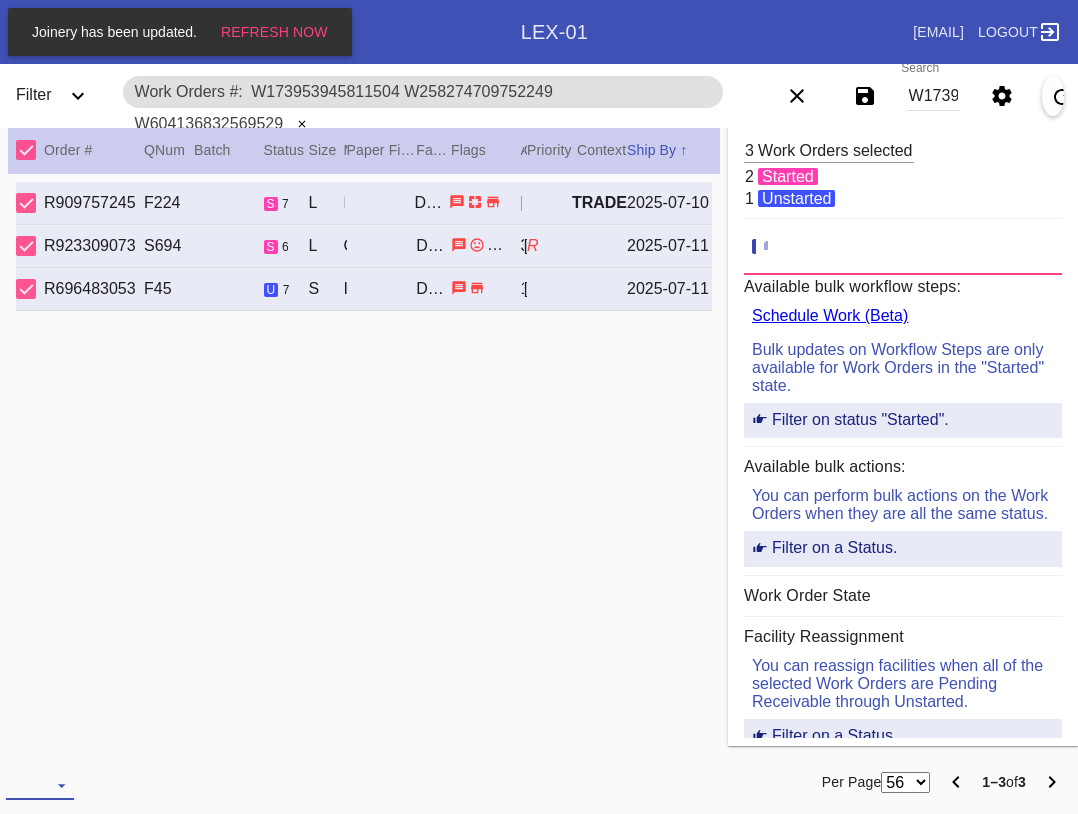 click at bounding box center [40, 785] 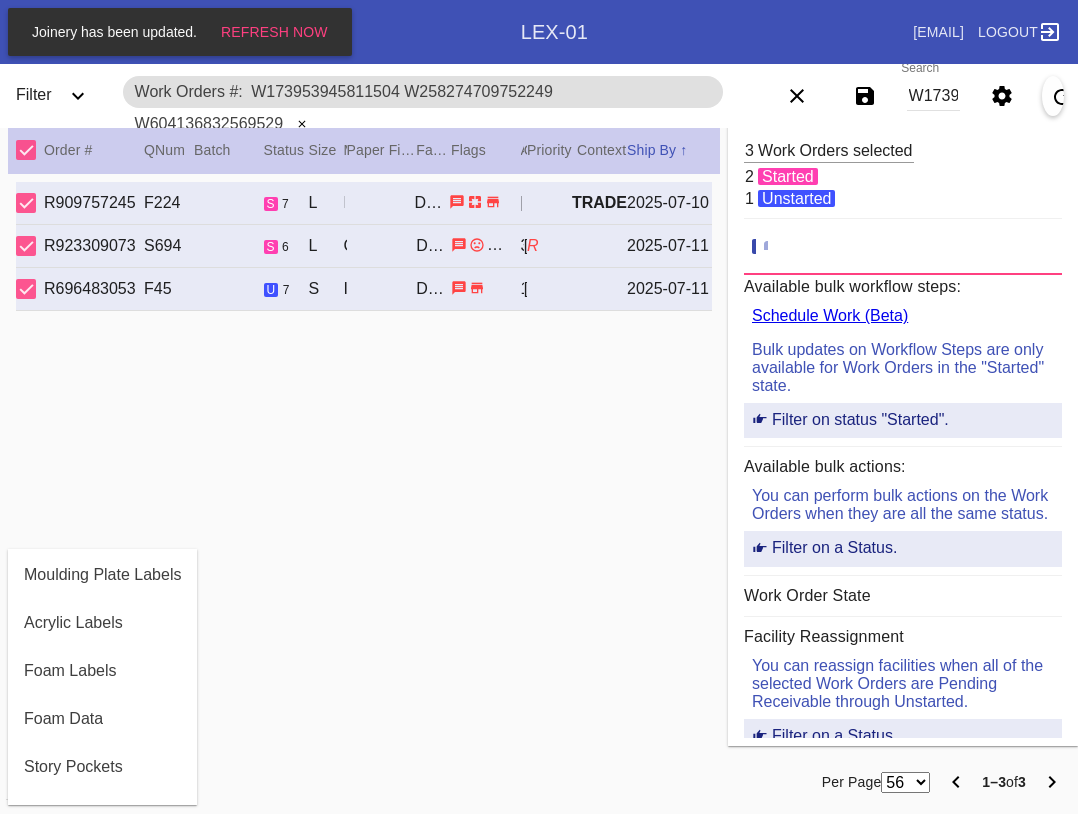 scroll, scrollTop: 464, scrollLeft: 0, axis: vertical 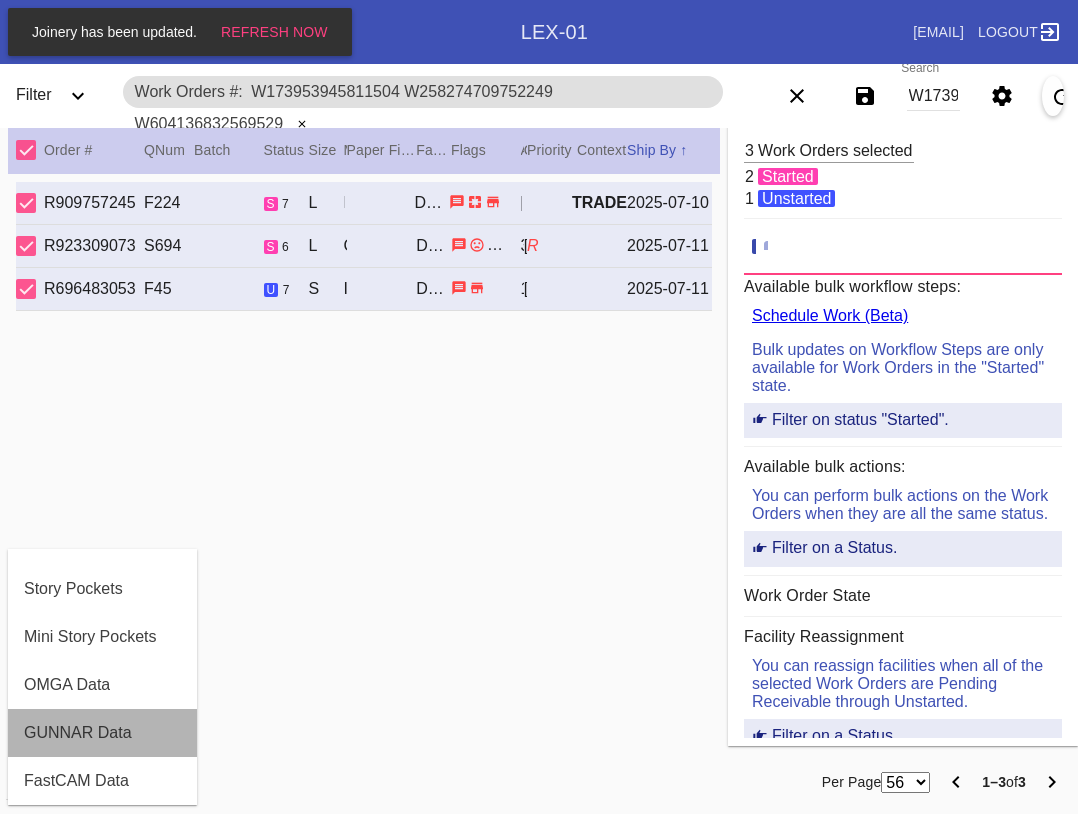 click on "GUNNAR Data" at bounding box center (102, 733) 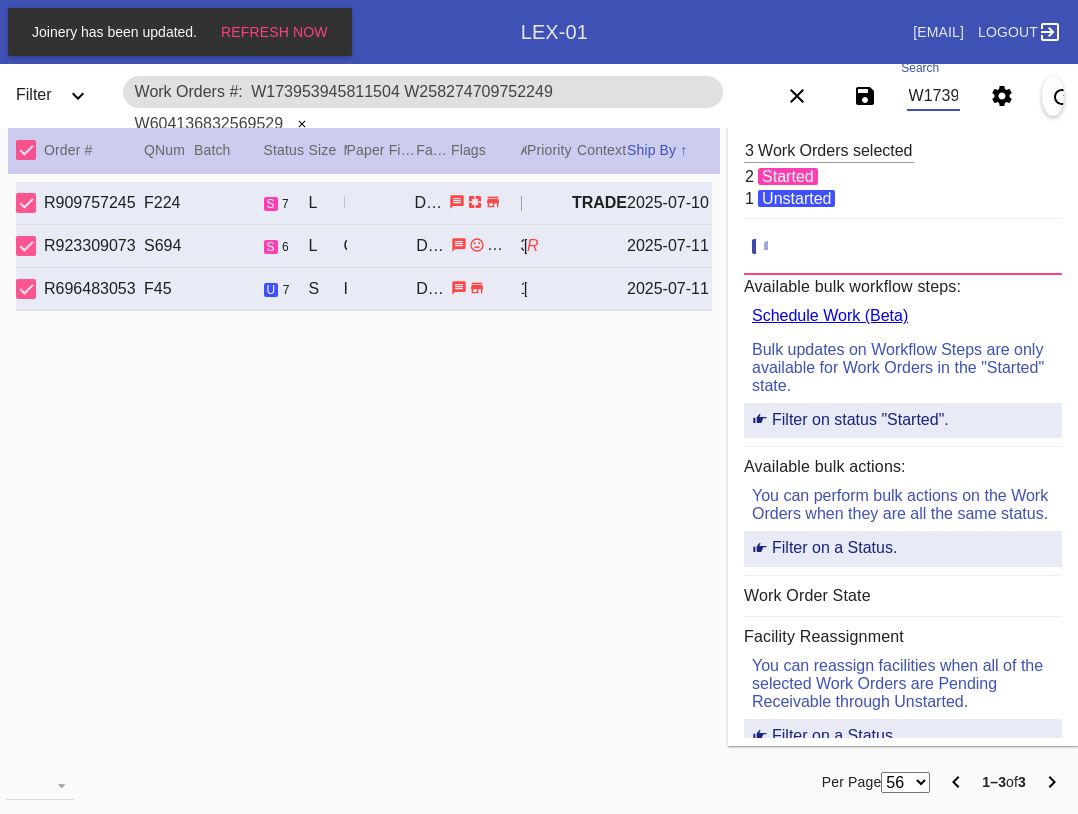click on "W173953945811504 W258274709752249 W604136832569529" at bounding box center [933, 96] 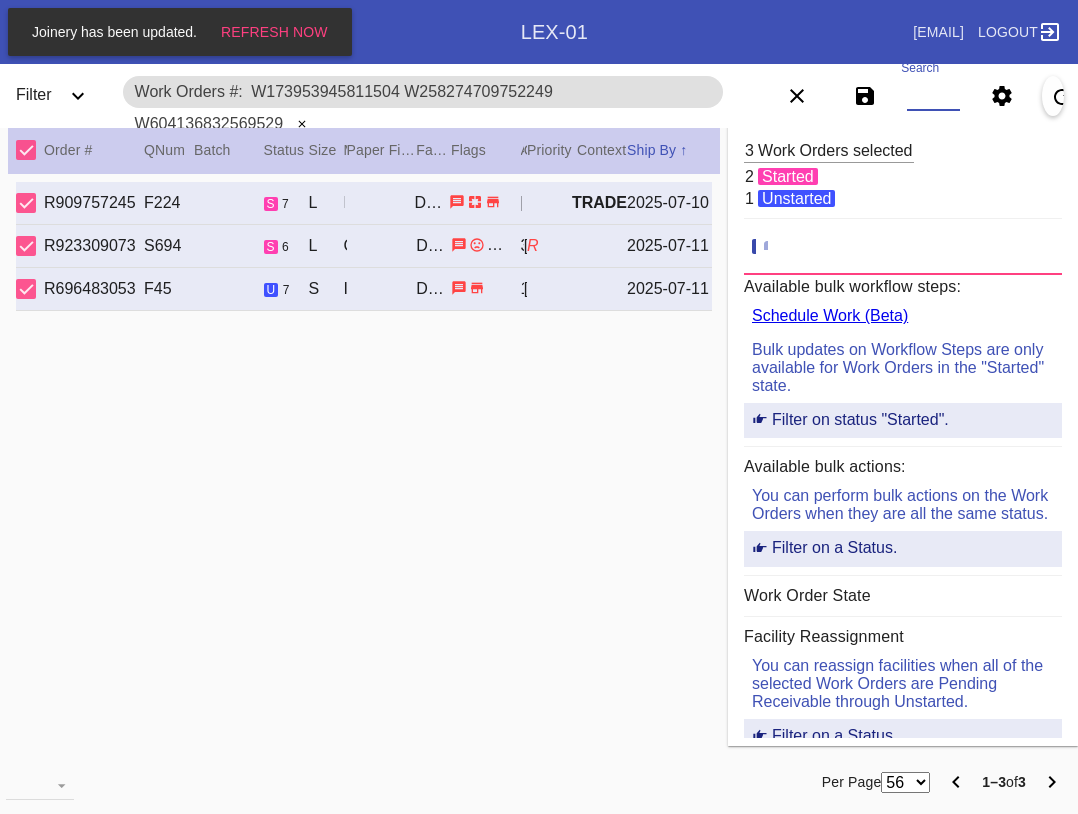 paste on "W691615089985618" 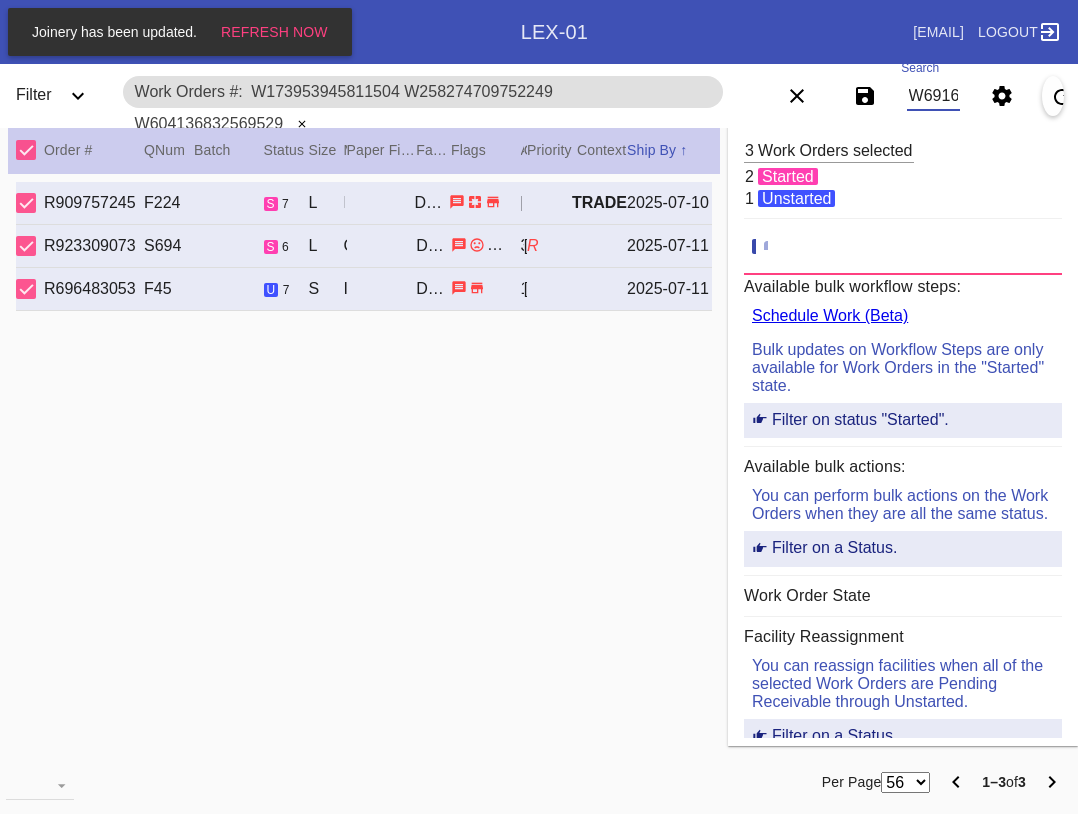 scroll, scrollTop: 0, scrollLeft: 99, axis: horizontal 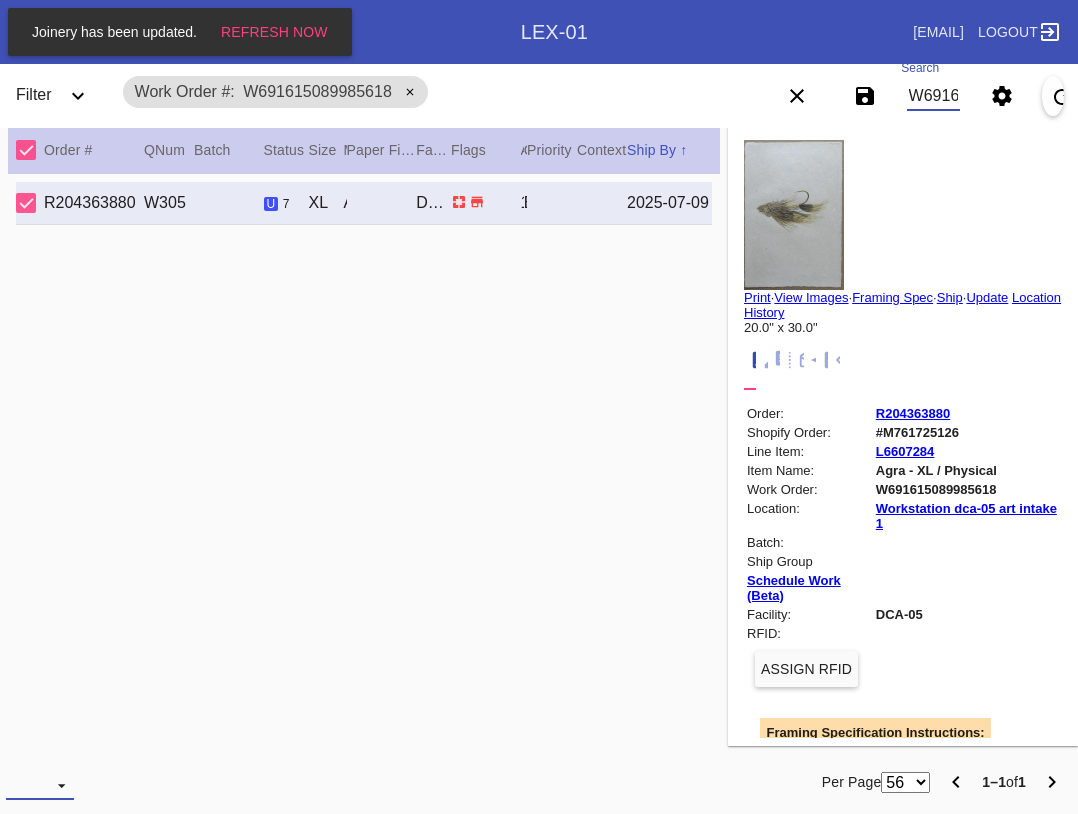 click at bounding box center [40, 785] 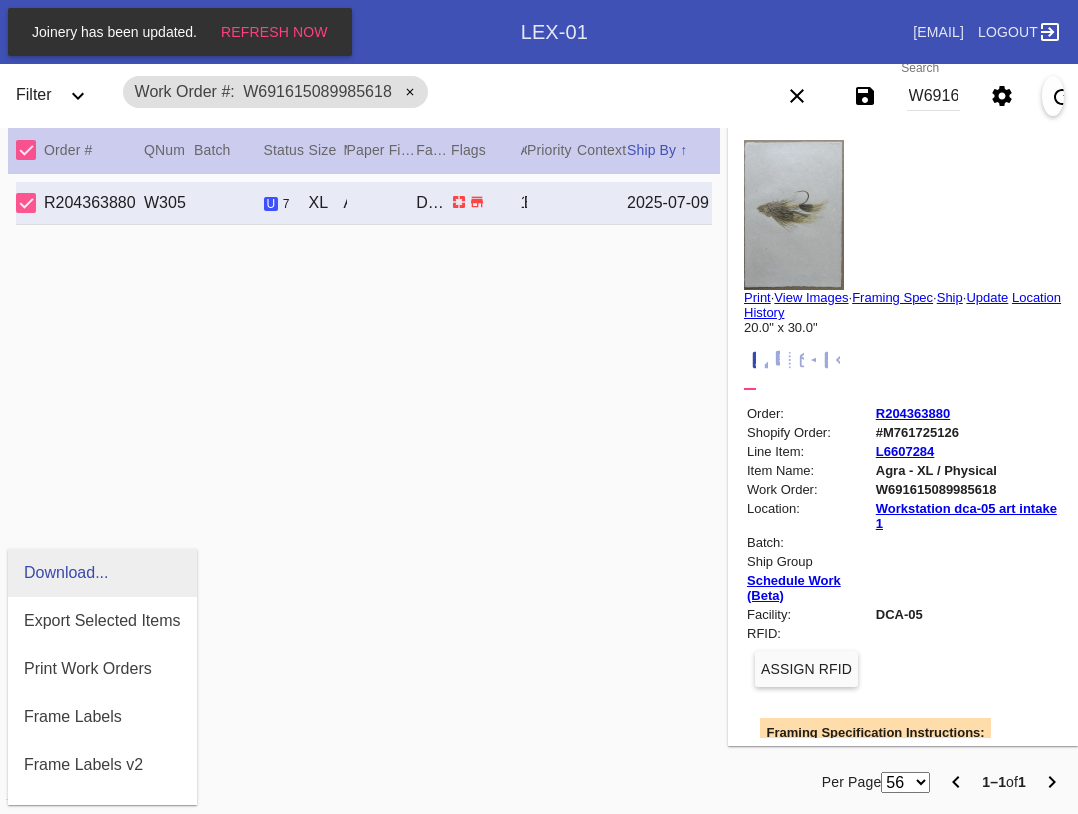 scroll, scrollTop: 100, scrollLeft: 0, axis: vertical 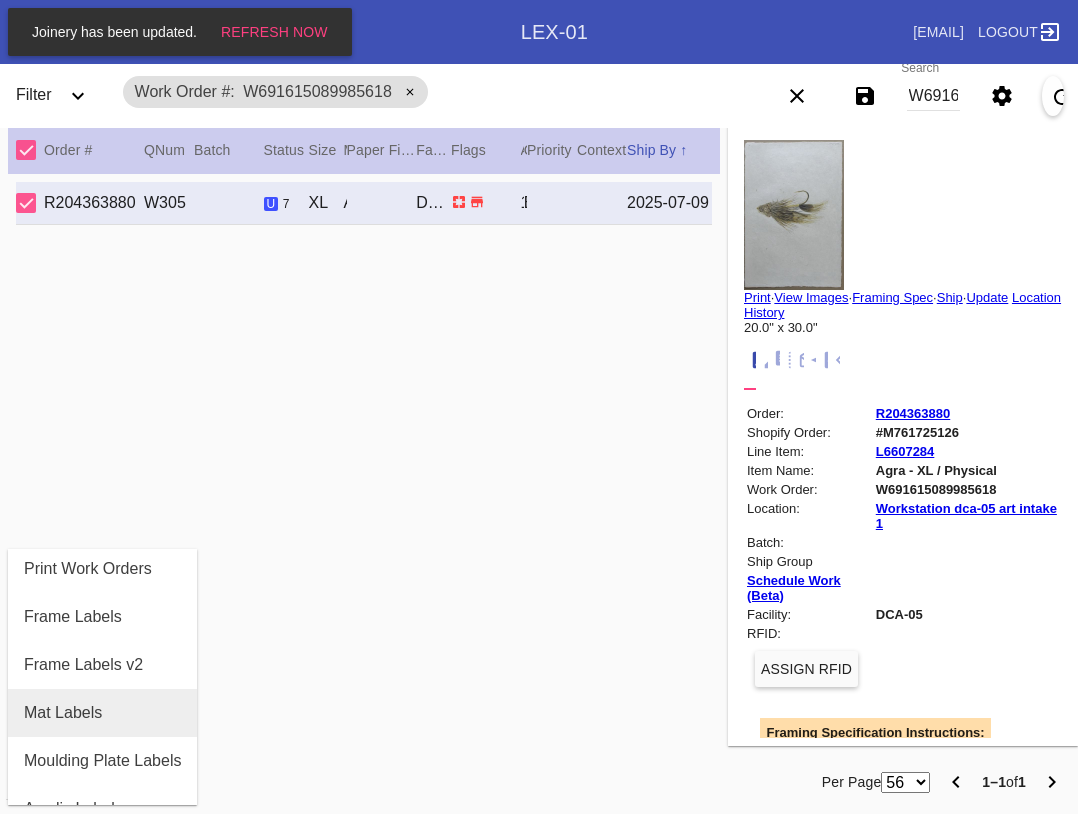 click on "Mat Labels" at bounding box center (63, 713) 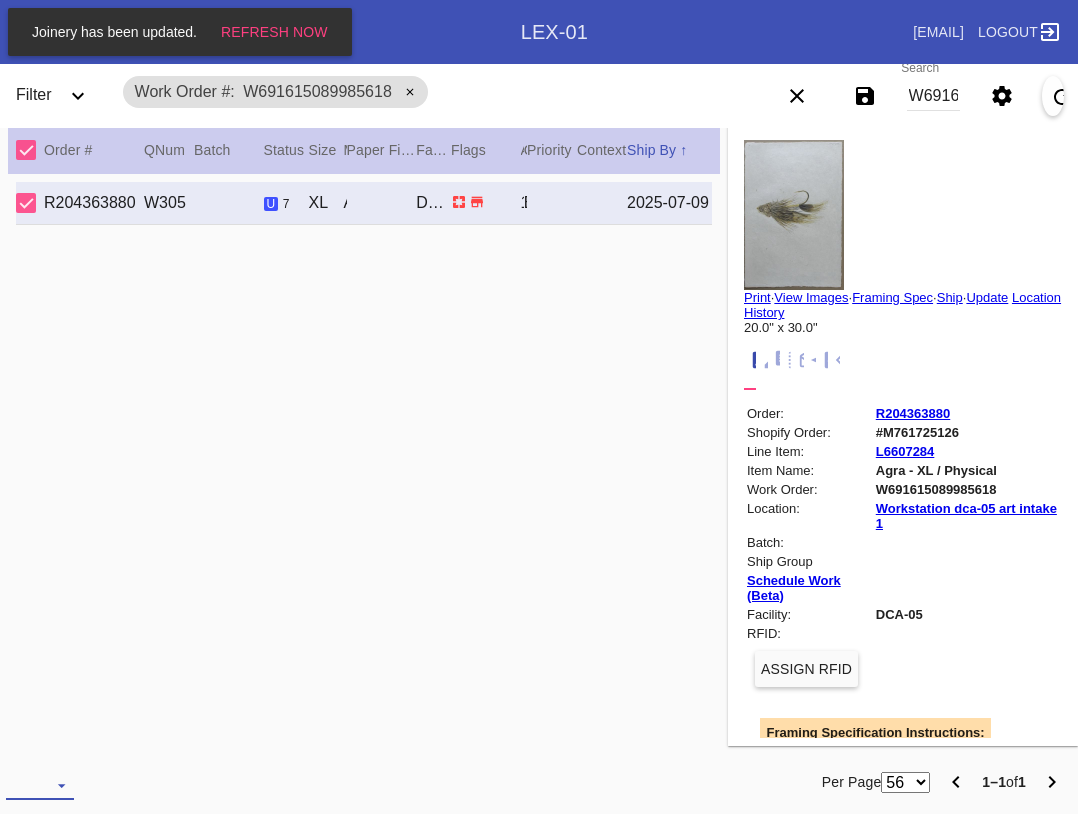 click at bounding box center (40, 785) 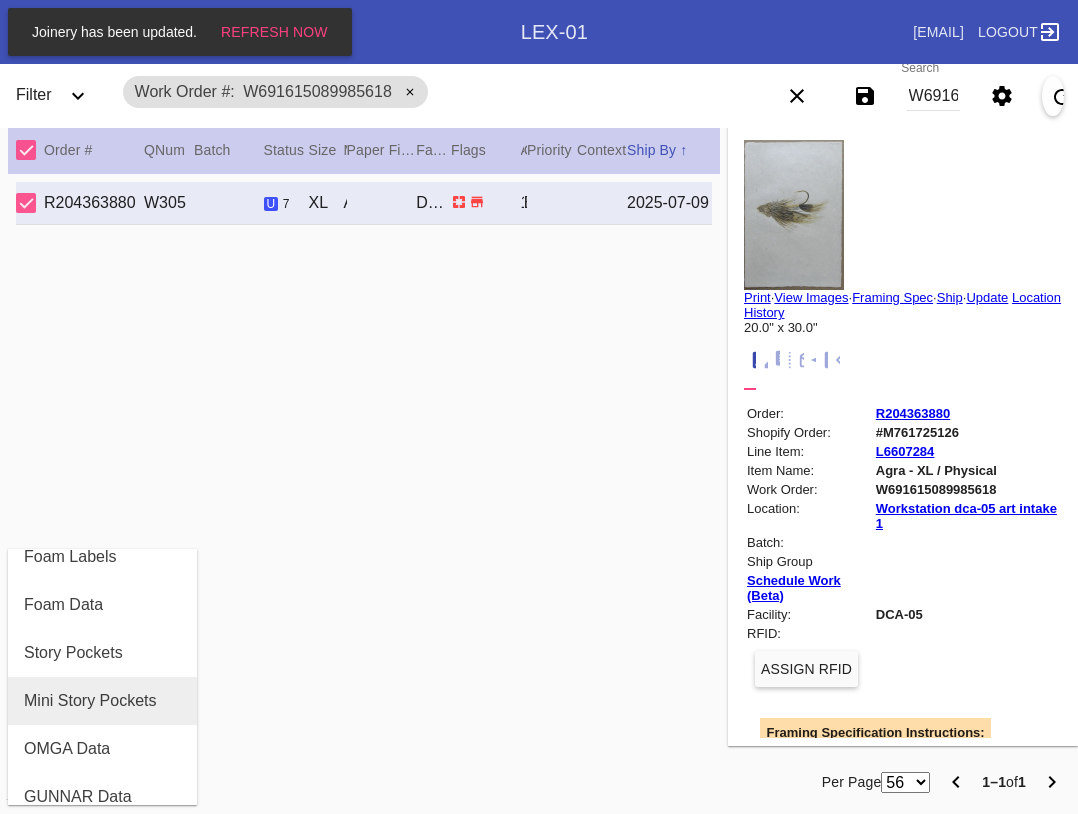 scroll, scrollTop: 464, scrollLeft: 0, axis: vertical 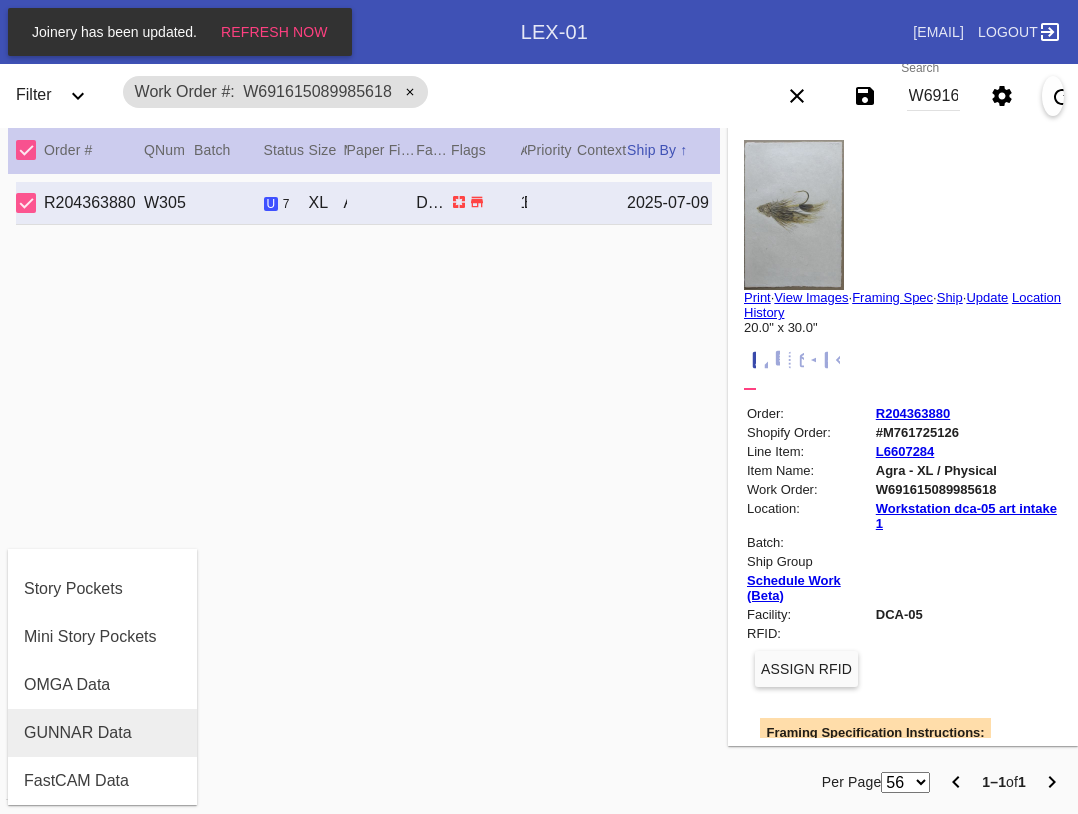 click on "GUNNAR Data" at bounding box center [78, 733] 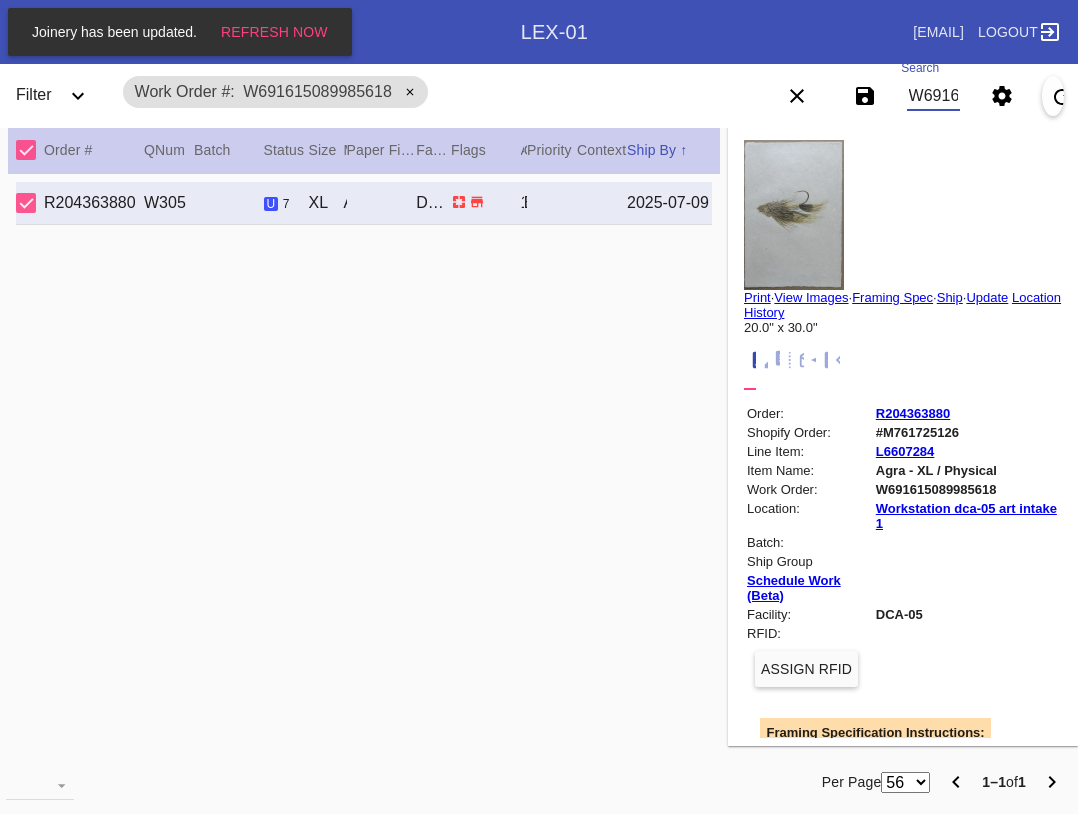 click on "W691615089985618" at bounding box center [933, 96] 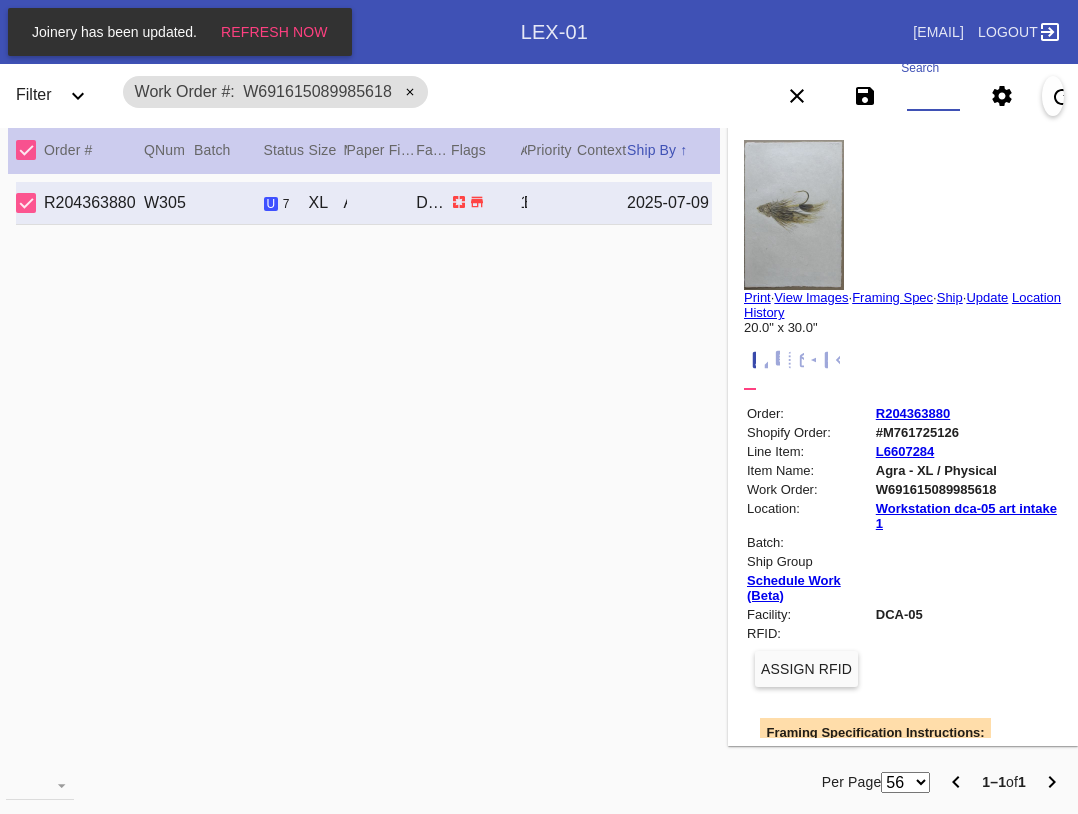paste on "W418744889967896 W589044101204913 W237147906085017" 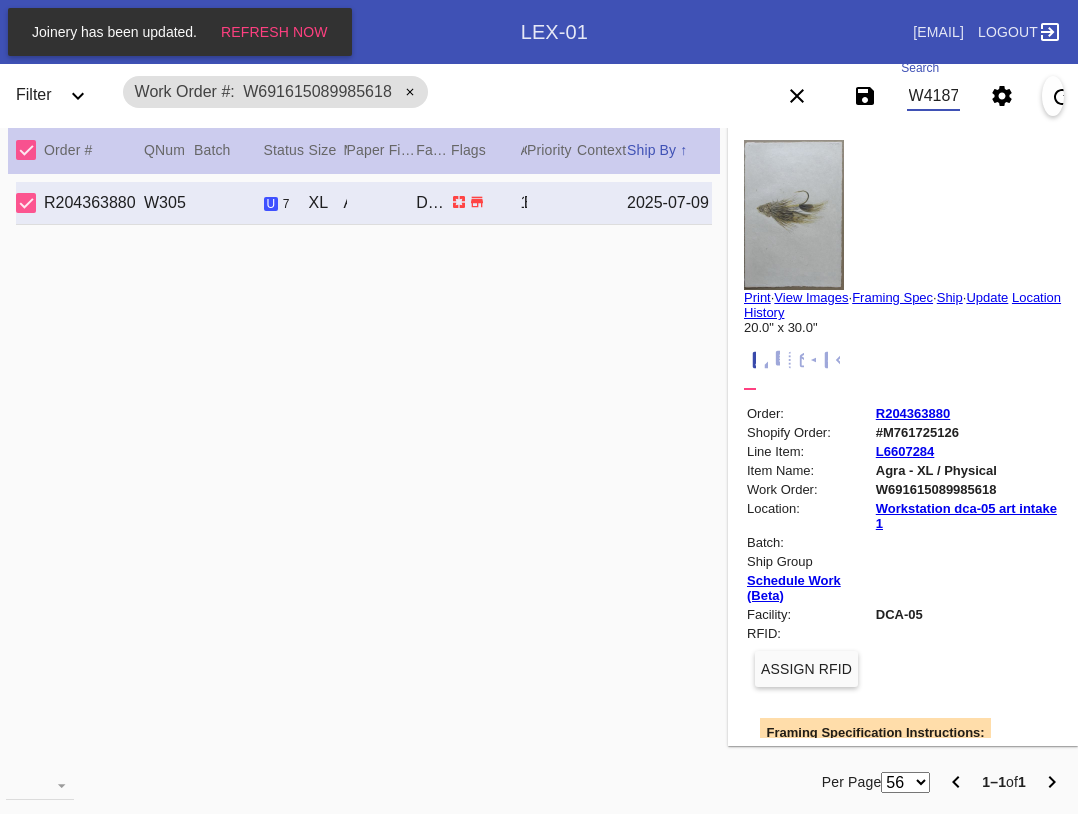 scroll, scrollTop: 0, scrollLeft: 405, axis: horizontal 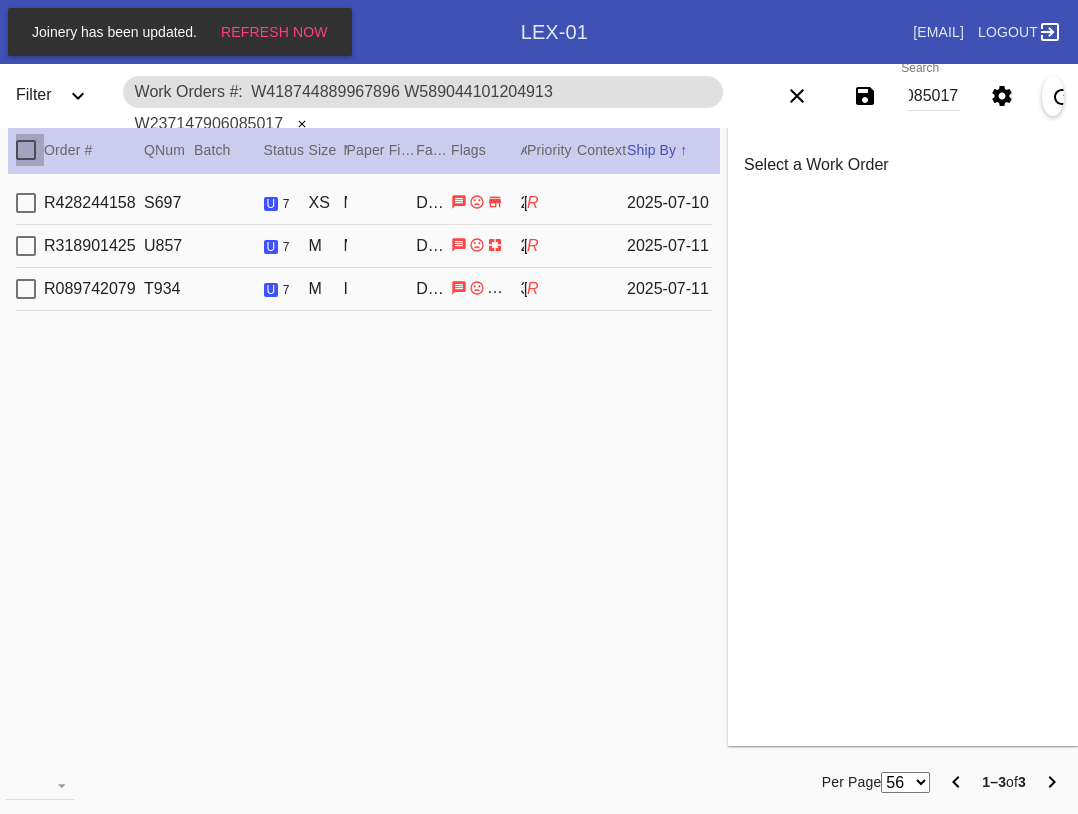click at bounding box center (26, 150) 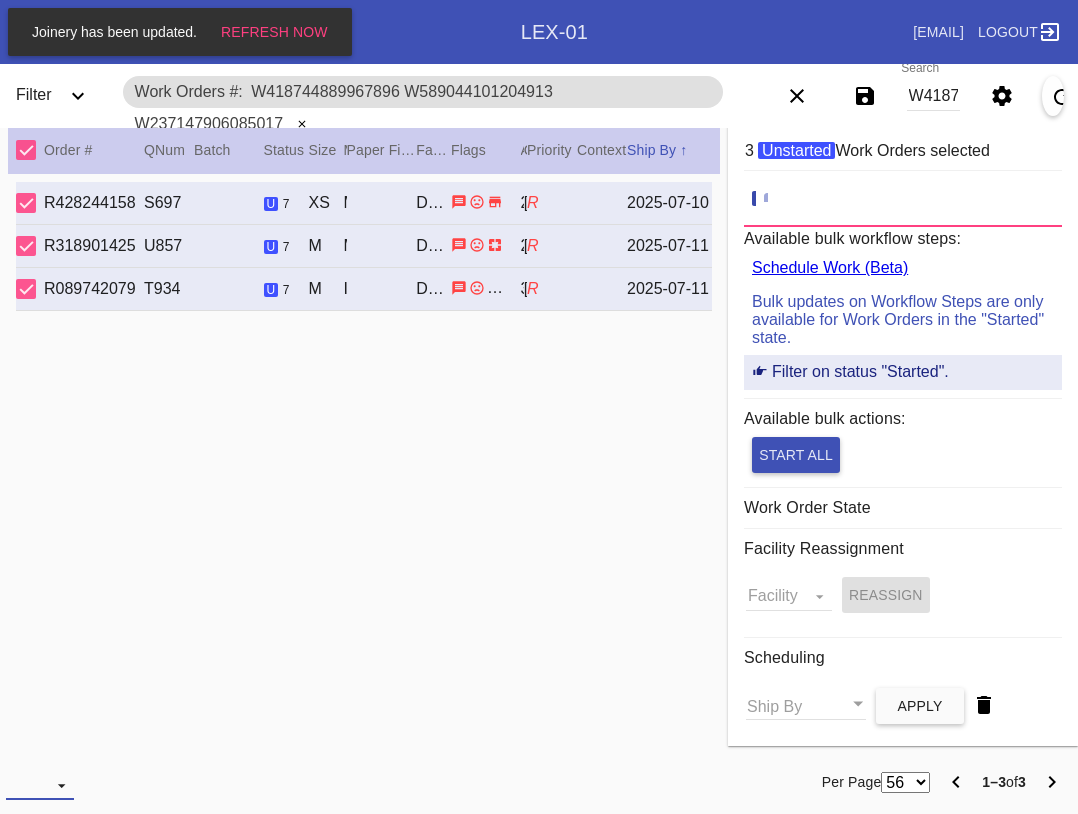 click at bounding box center [40, 785] 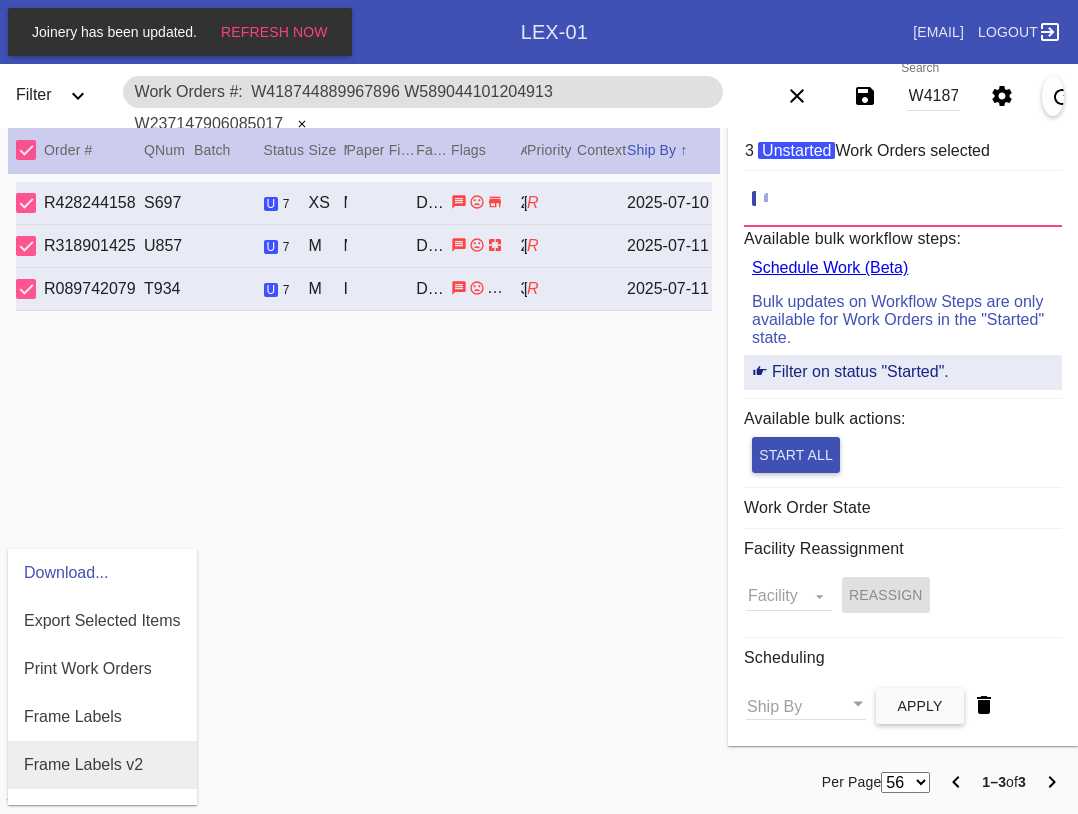 click on "Frame Labels v2" at bounding box center (83, 765) 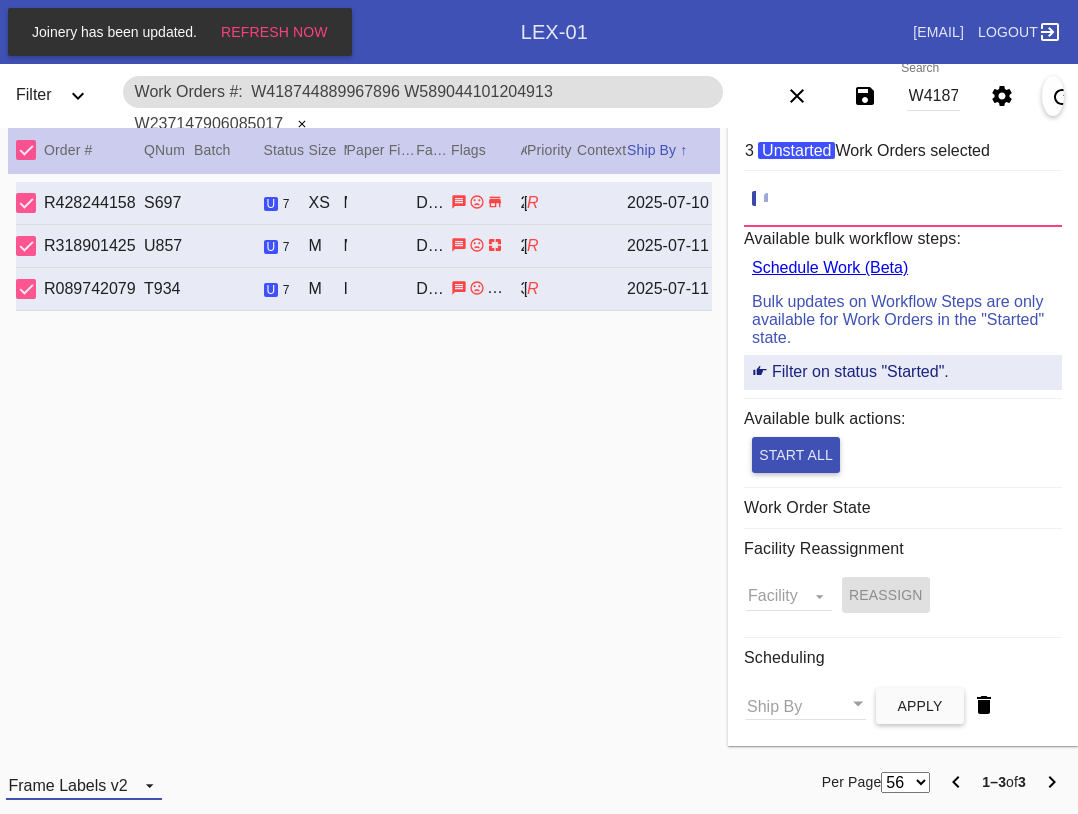click on "Frame Labels v2" at bounding box center (67, 785) 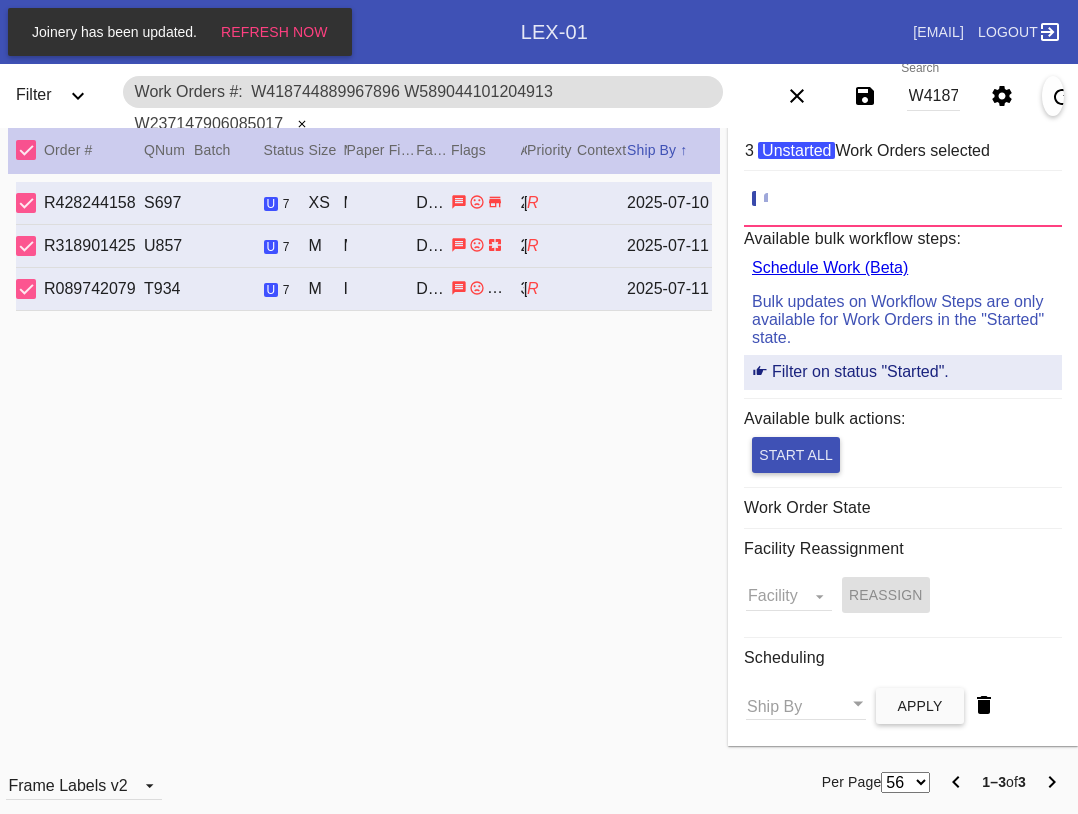 scroll, scrollTop: 0, scrollLeft: 0, axis: both 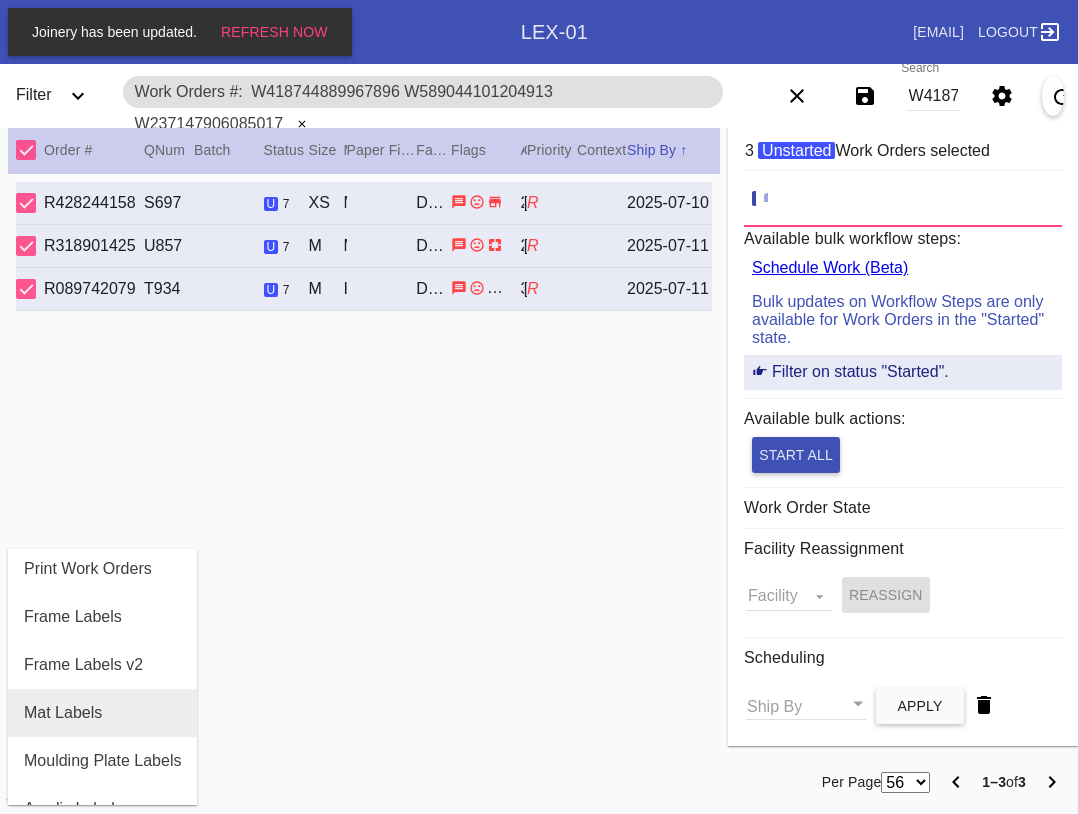 click on "Mat Labels" at bounding box center [63, 713] 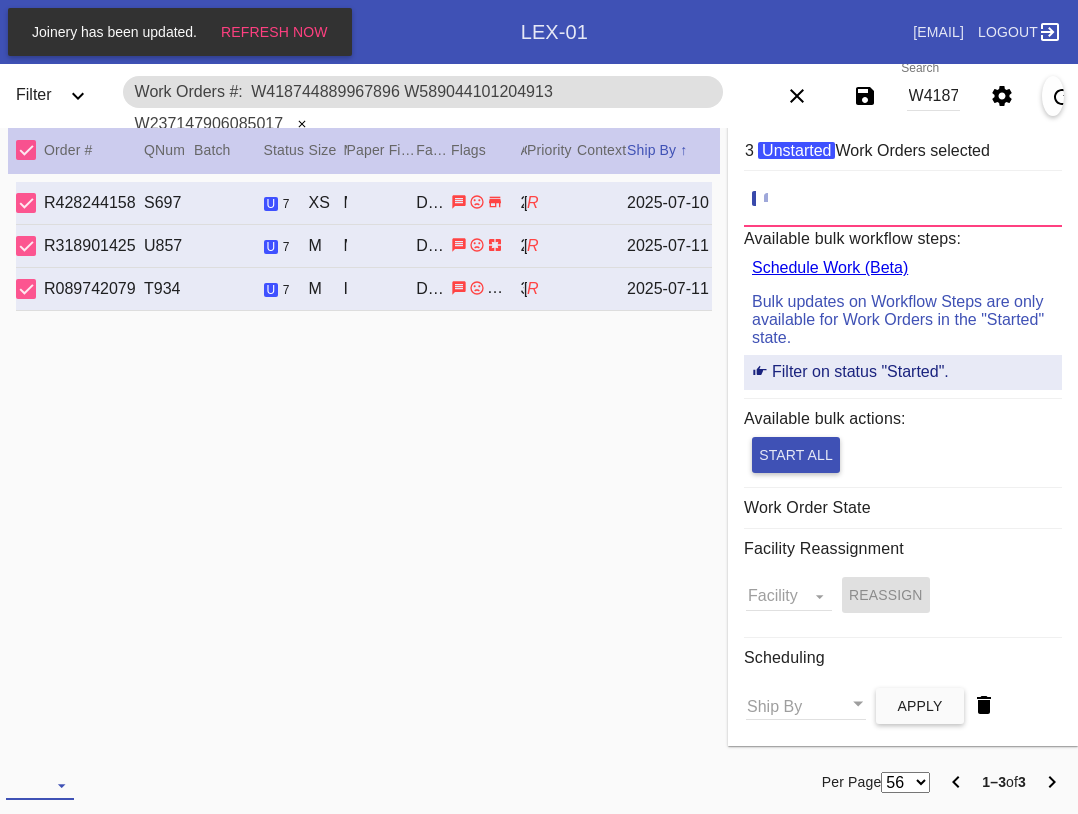 drag, startPoint x: 61, startPoint y: 777, endPoint x: 66, endPoint y: 760, distance: 17.720045 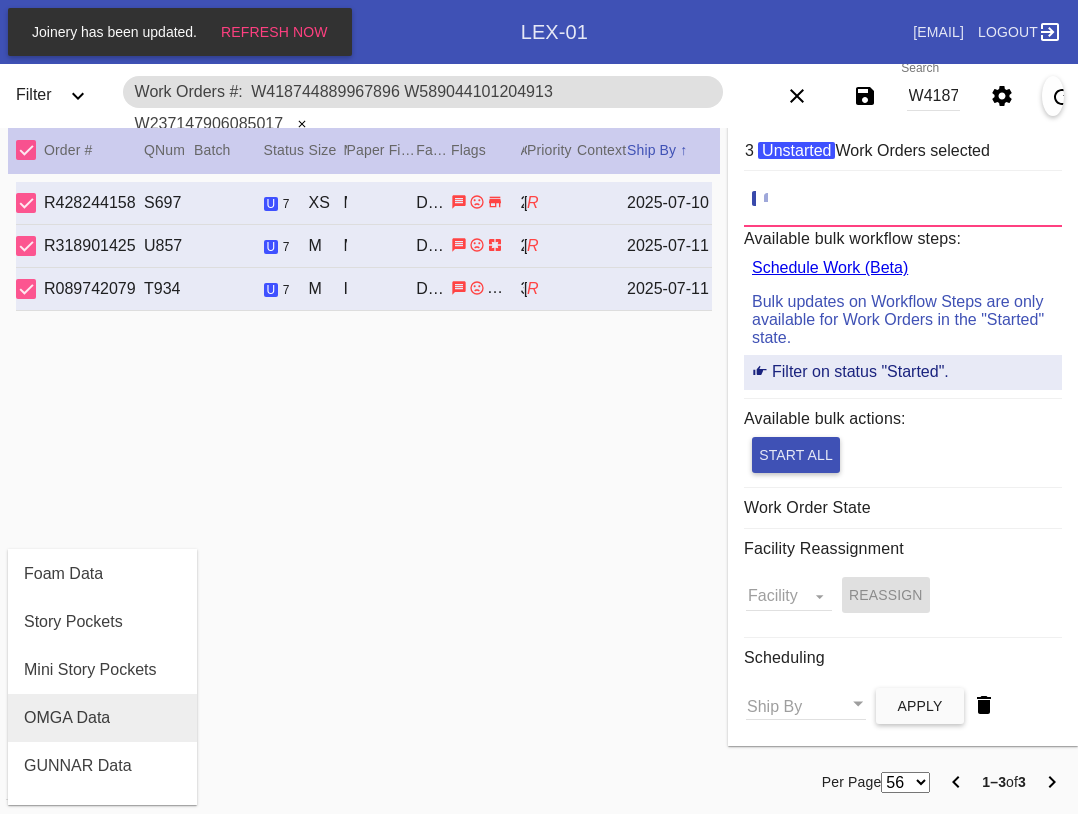 scroll, scrollTop: 464, scrollLeft: 0, axis: vertical 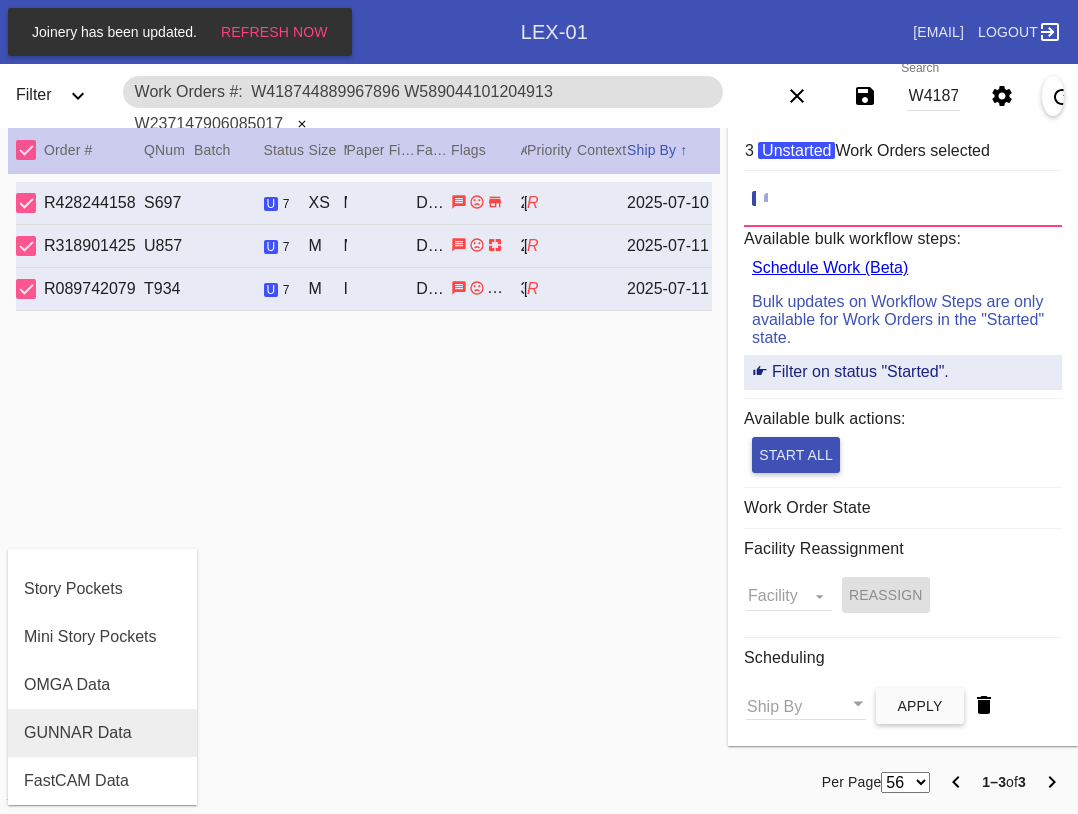click on "GUNNAR Data" at bounding box center (78, 733) 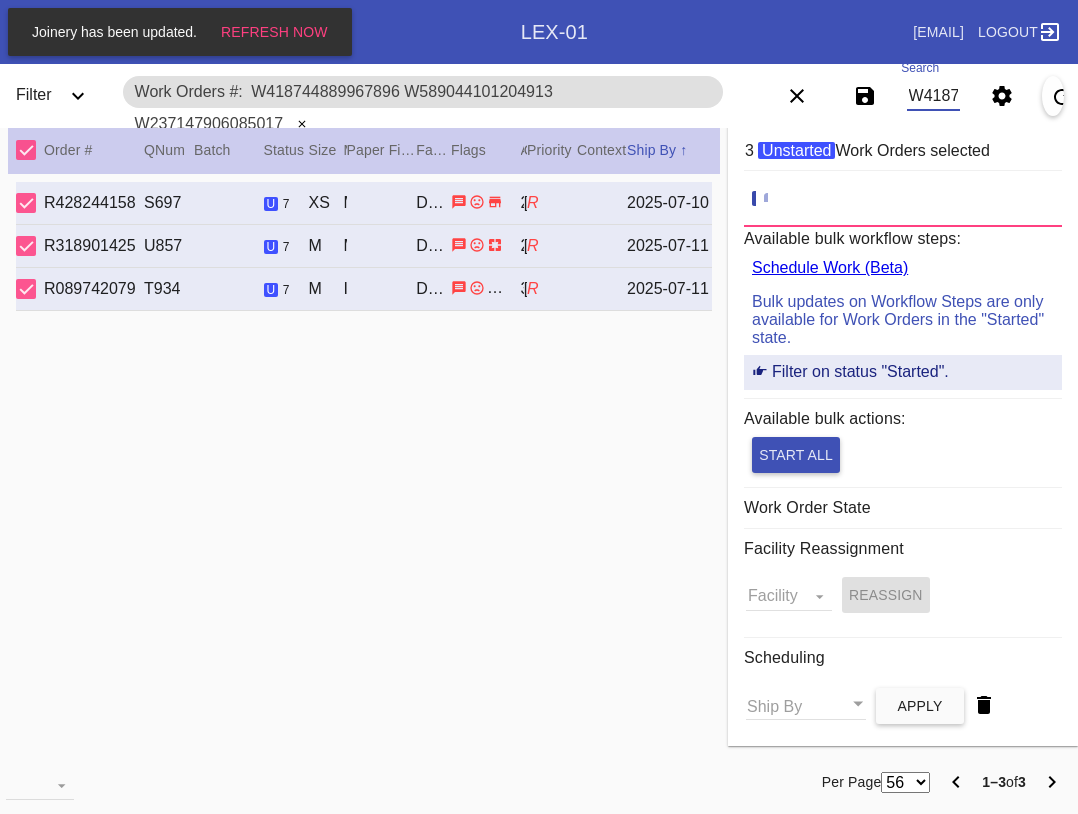click on "W418744889967896 W589044101204913 W237147906085017" at bounding box center (933, 96) 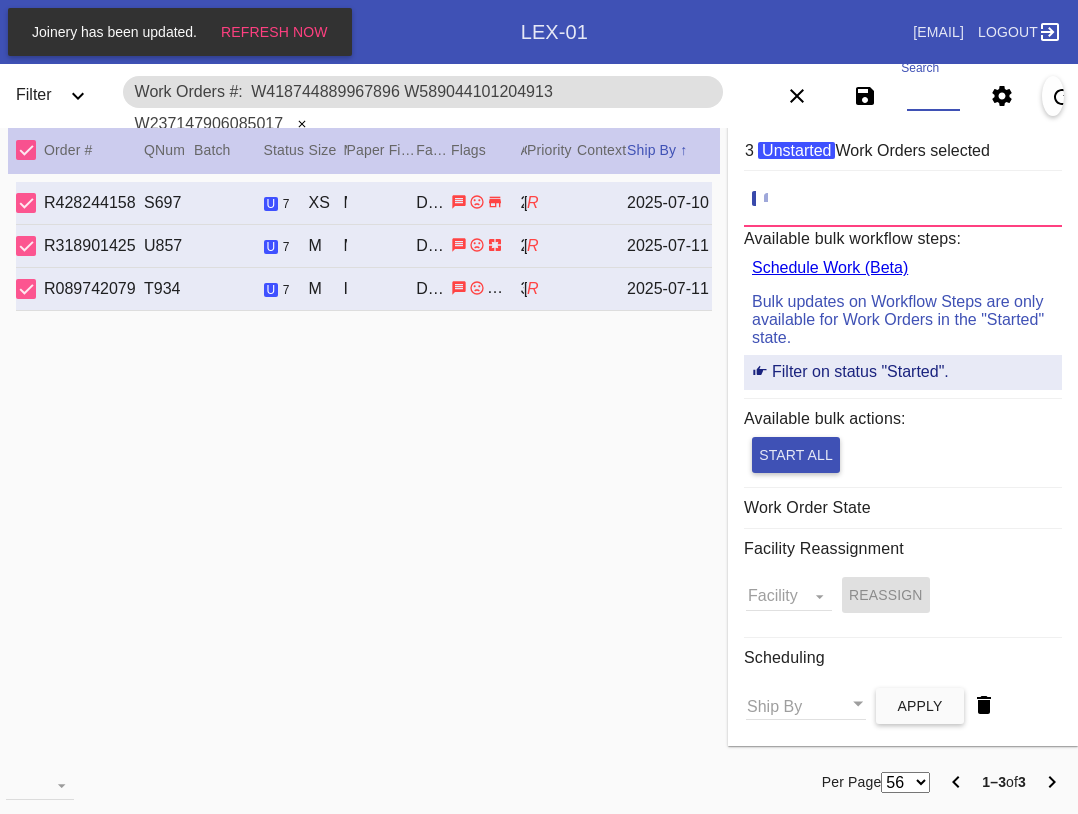 scroll, scrollTop: 0, scrollLeft: 0, axis: both 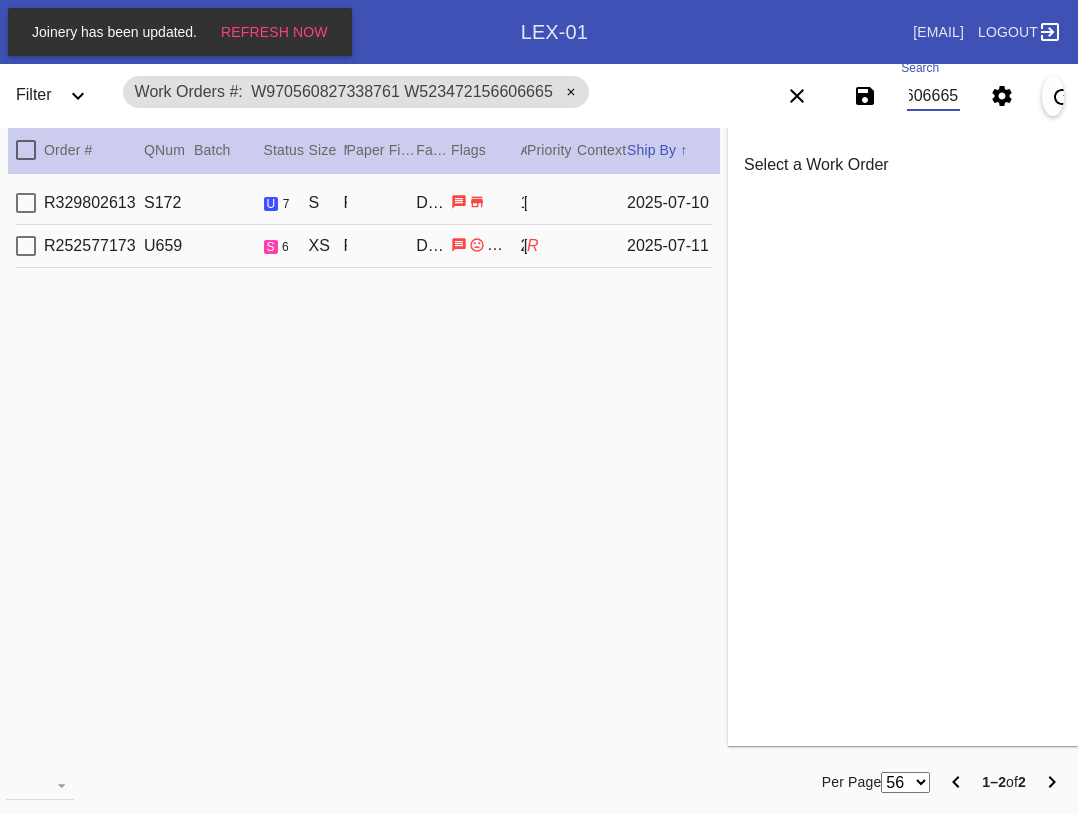 type on "W970560827338761 W523472156606665" 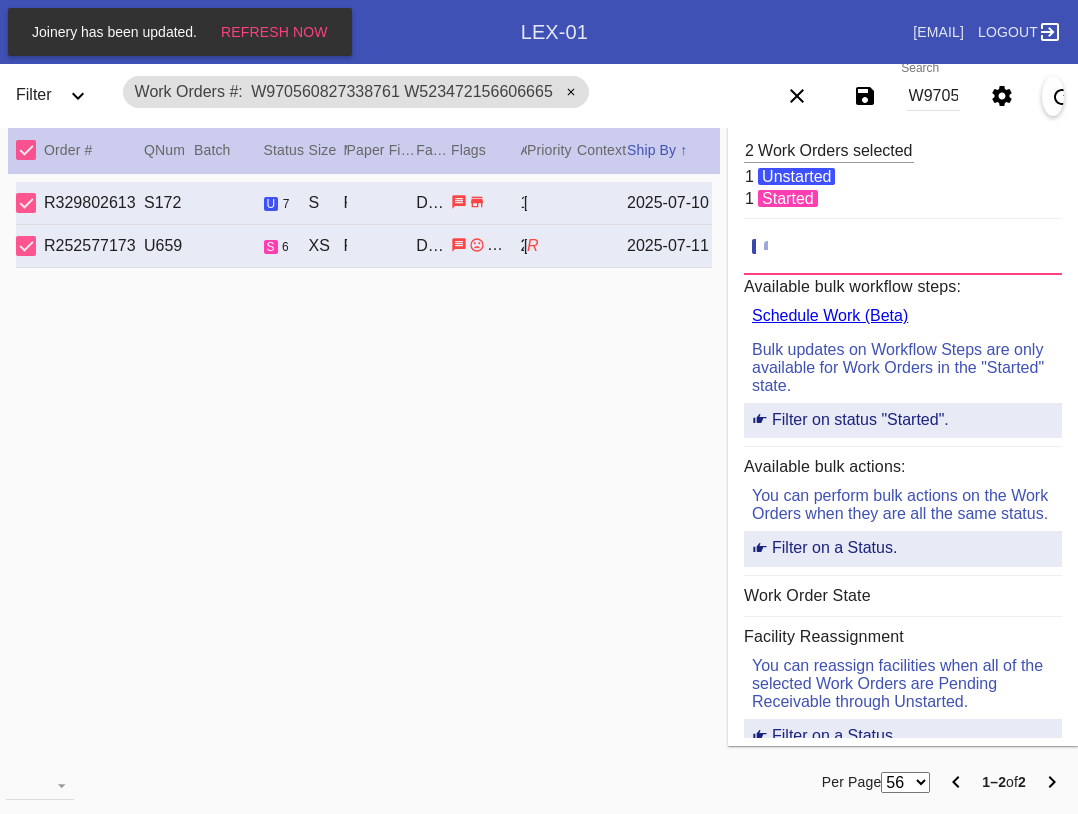 drag, startPoint x: -1, startPoint y: 558, endPoint x: 100, endPoint y: 693, distance: 168.60011 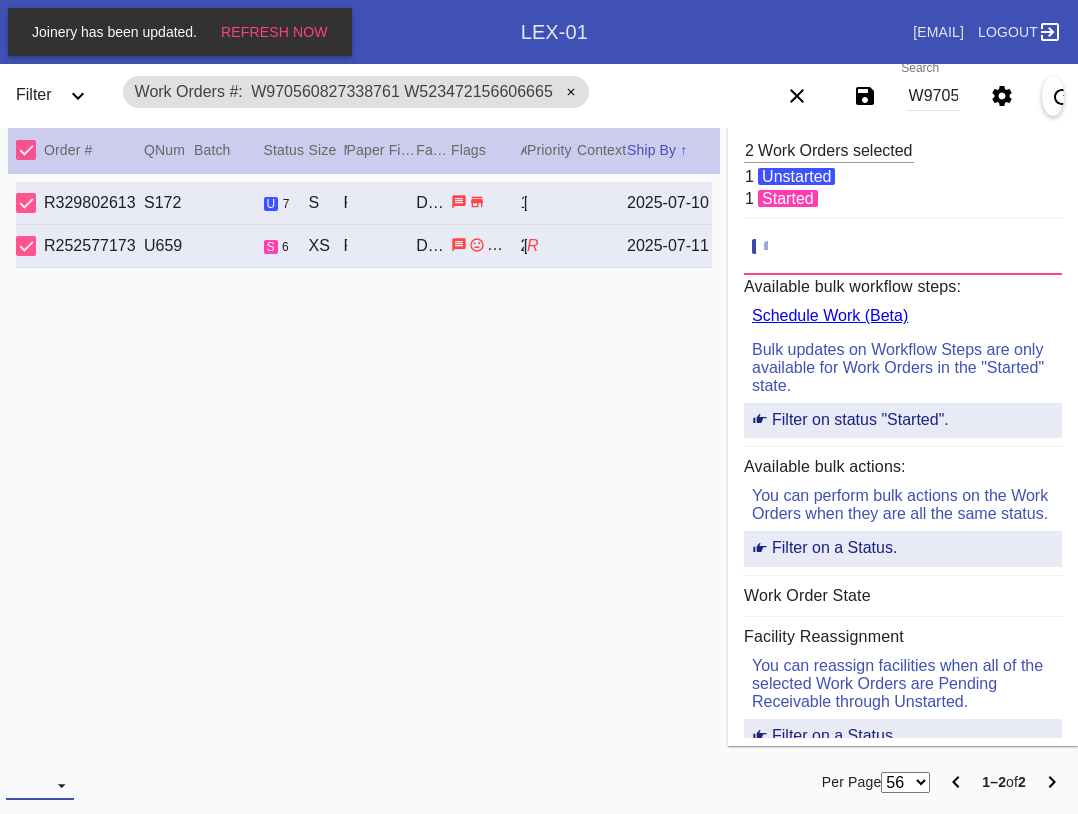 click at bounding box center [40, 785] 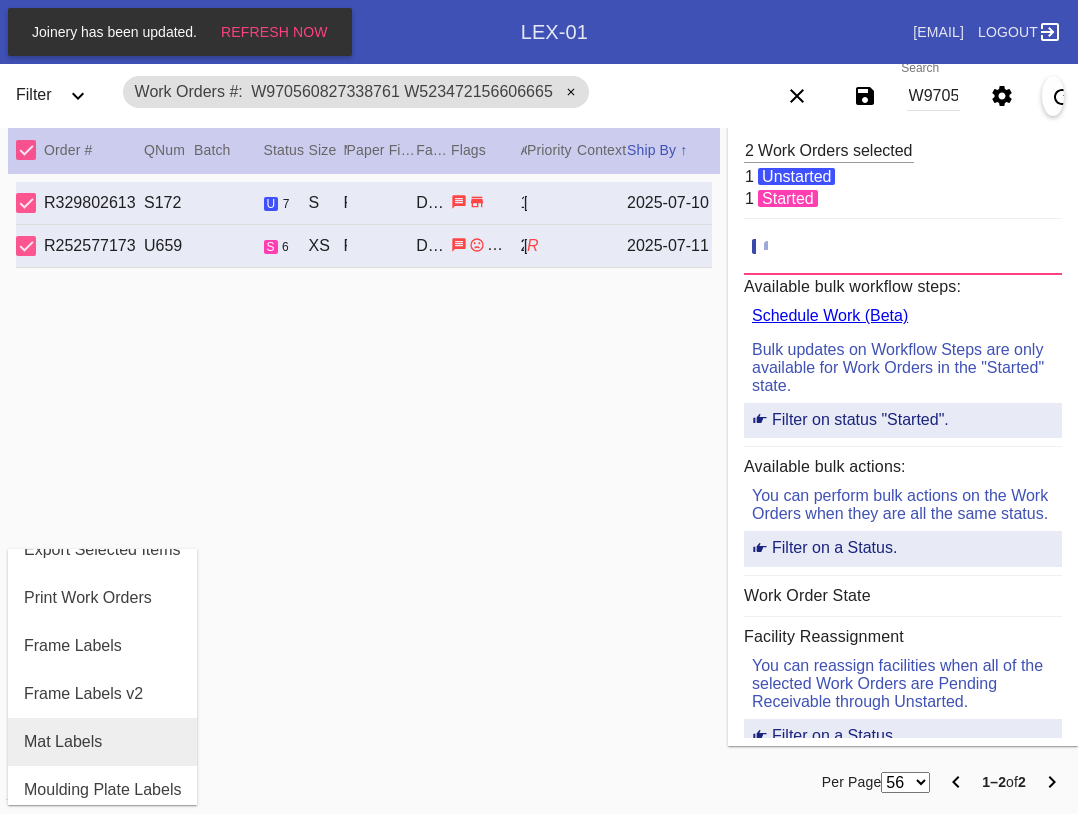 scroll, scrollTop: 100, scrollLeft: 0, axis: vertical 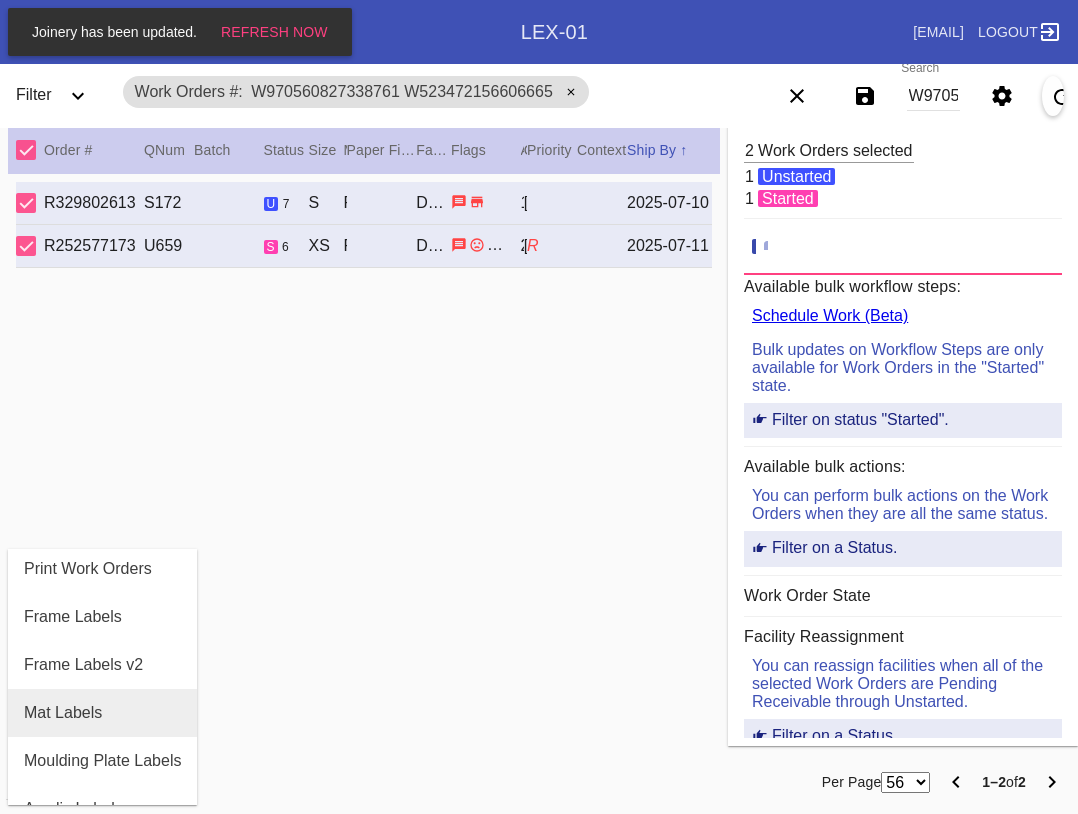 click on "Mat Labels" at bounding box center [63, 713] 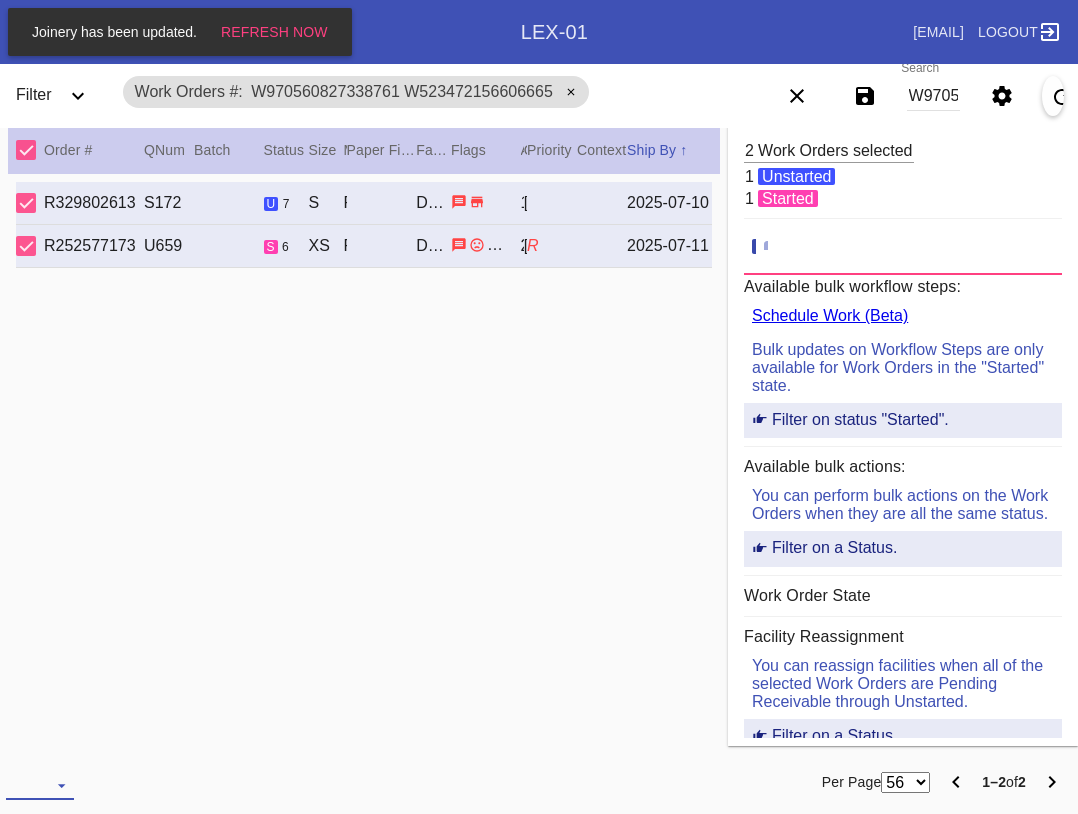click at bounding box center [40, 785] 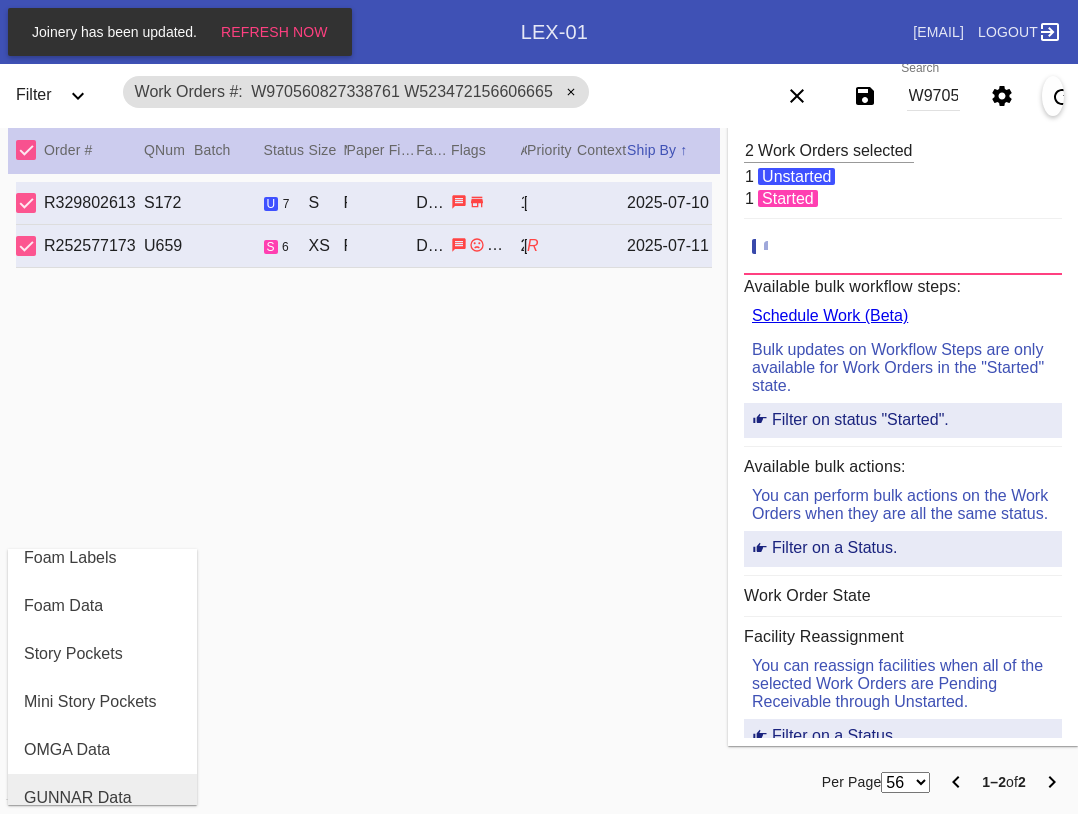 scroll, scrollTop: 464, scrollLeft: 0, axis: vertical 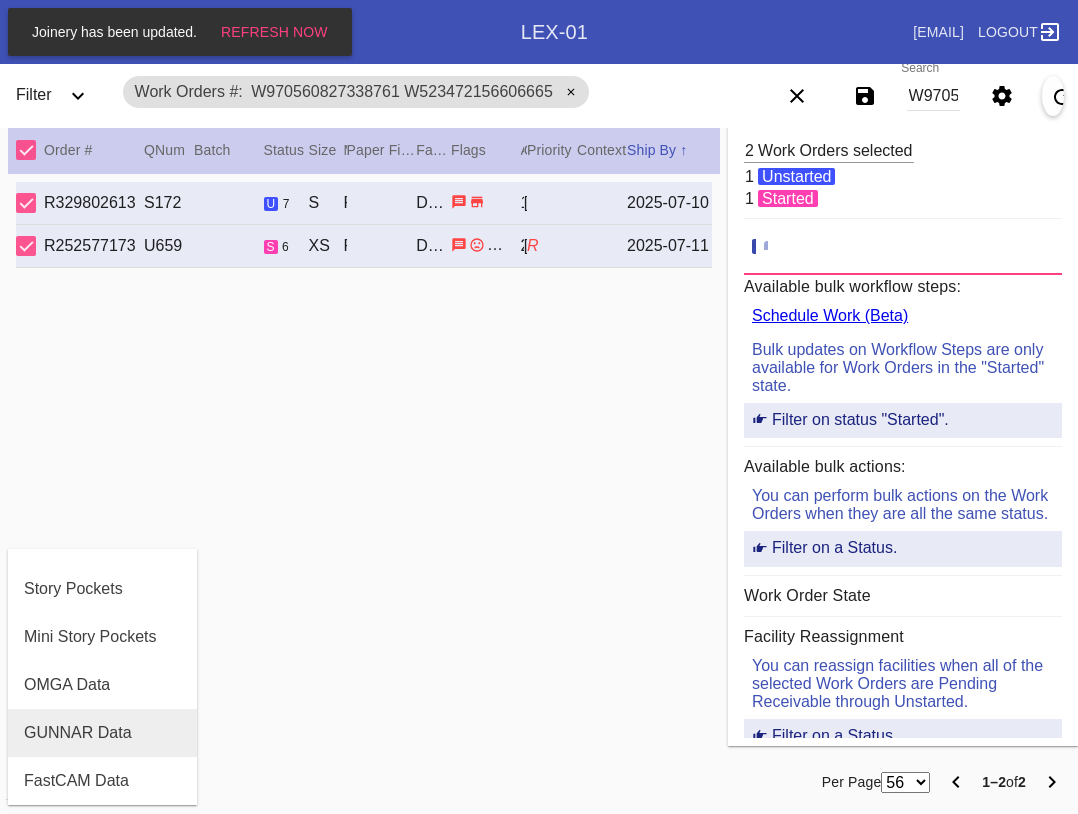 click on "GUNNAR Data" at bounding box center (78, 733) 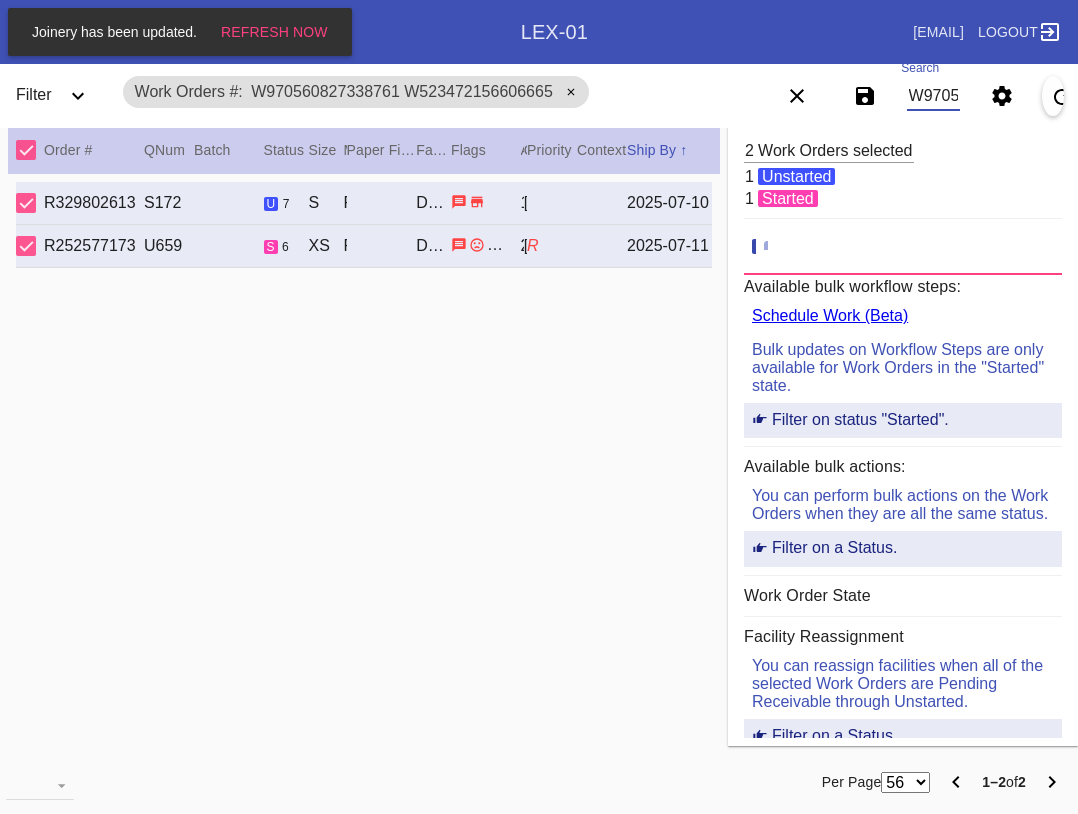 click on "W970560827338761 W523472156606665" at bounding box center [933, 96] 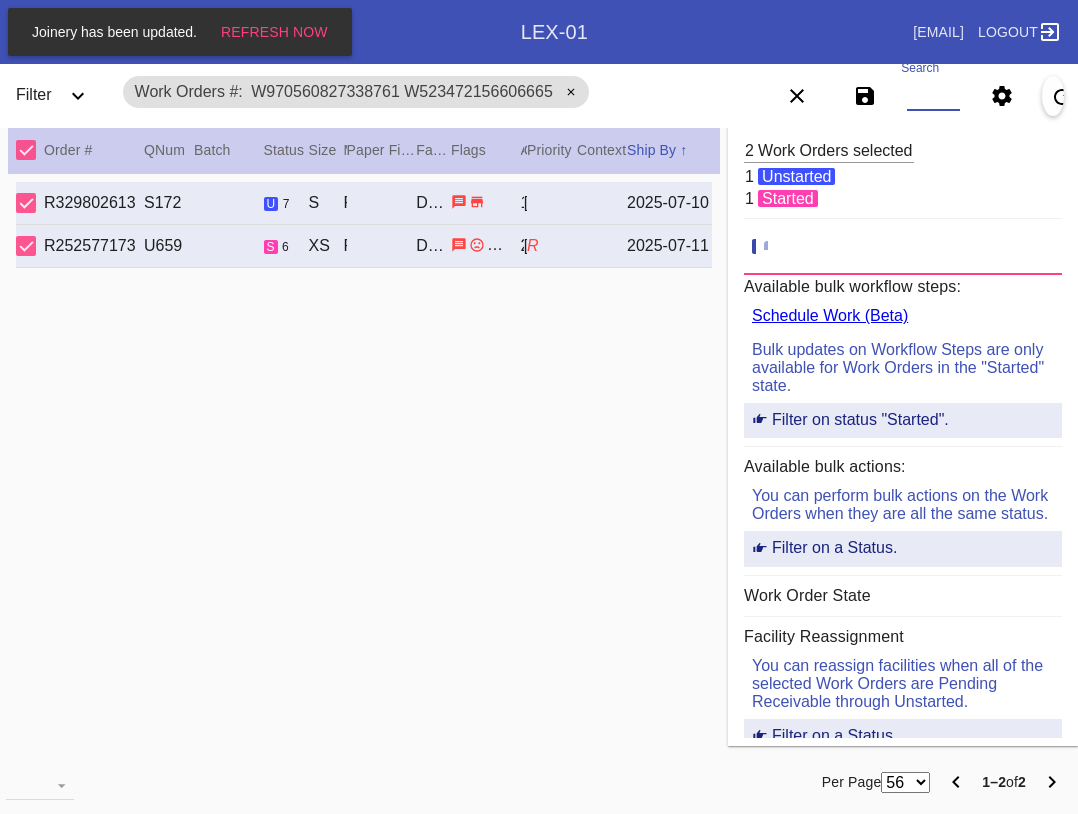 type 